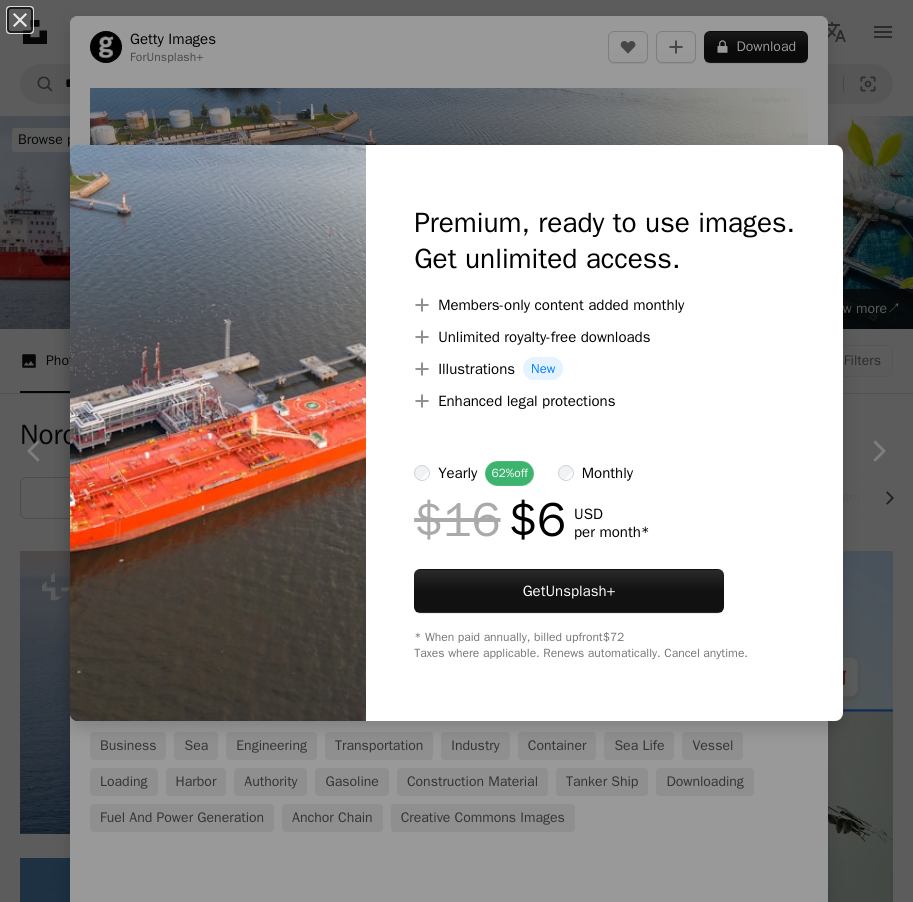 scroll, scrollTop: 6970, scrollLeft: 0, axis: vertical 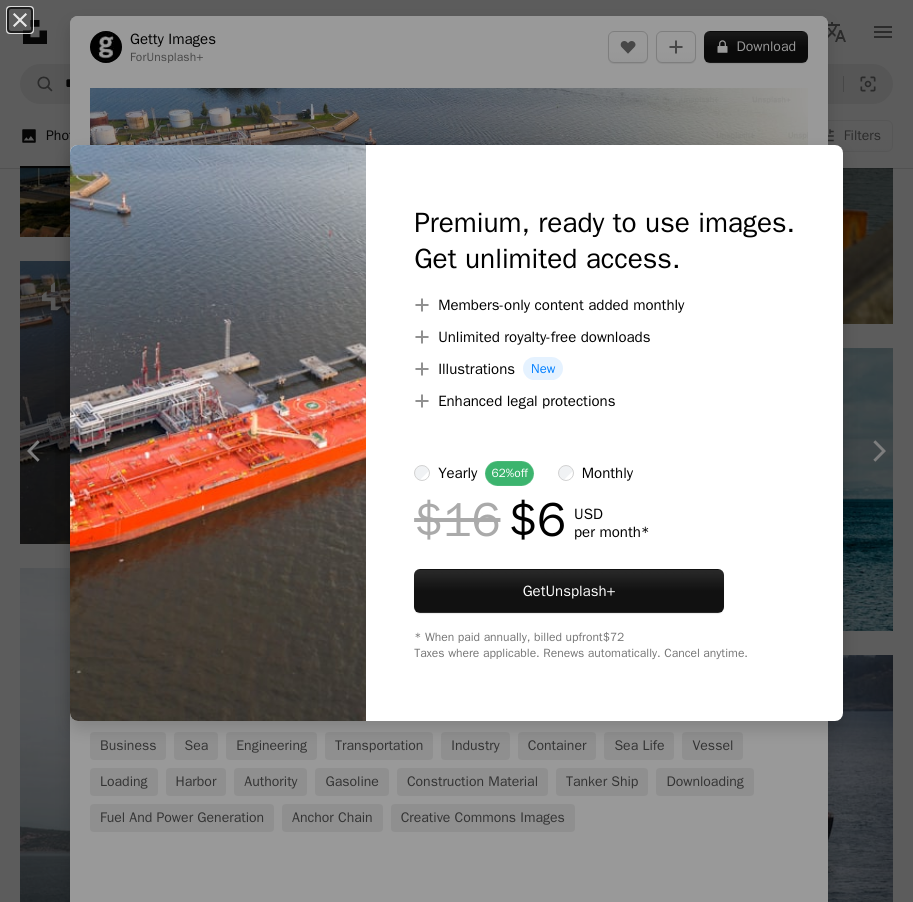 click on "An X shape Premium, ready to use images. Get unlimited access. A plus sign Members-only content added monthly A plus sign Unlimited royalty-free downloads A plus sign Illustrations  New A plus sign Enhanced legal protections yearly 62%  off monthly $16   $6 USD per month * Get  Unsplash+ * When paid annually, billed upfront  $72 Taxes where applicable. Renews automatically. Cancel anytime." at bounding box center [456, 451] 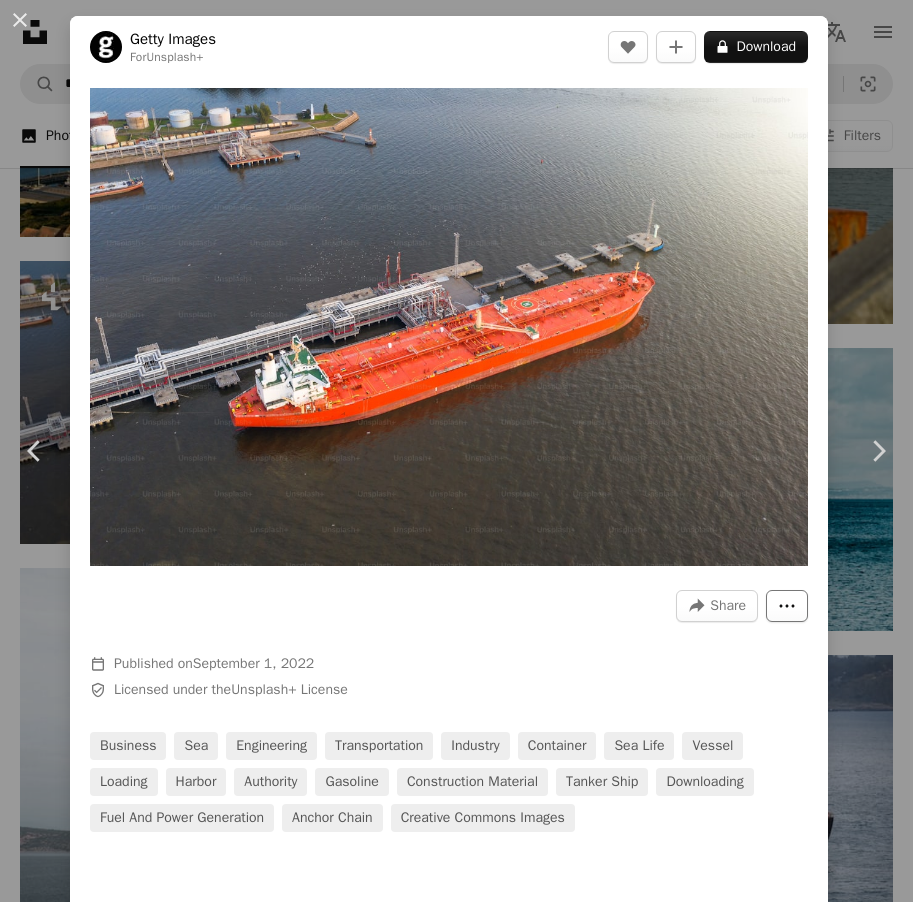 click on "More Actions" 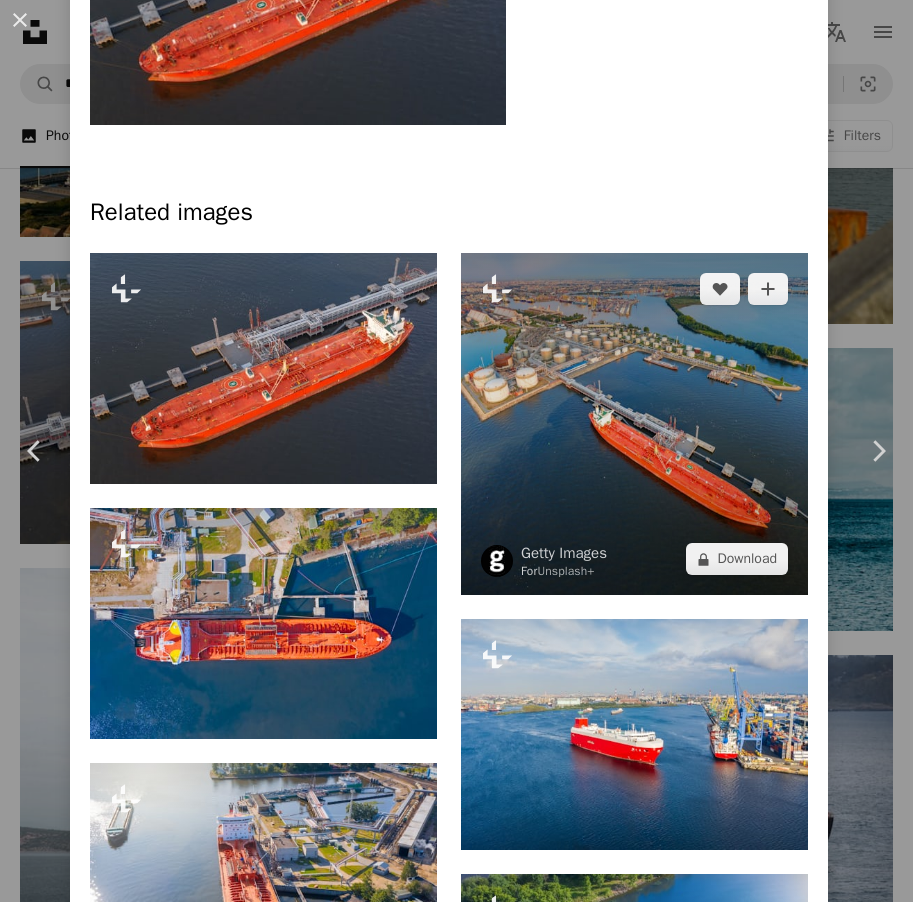 scroll, scrollTop: 1275, scrollLeft: 0, axis: vertical 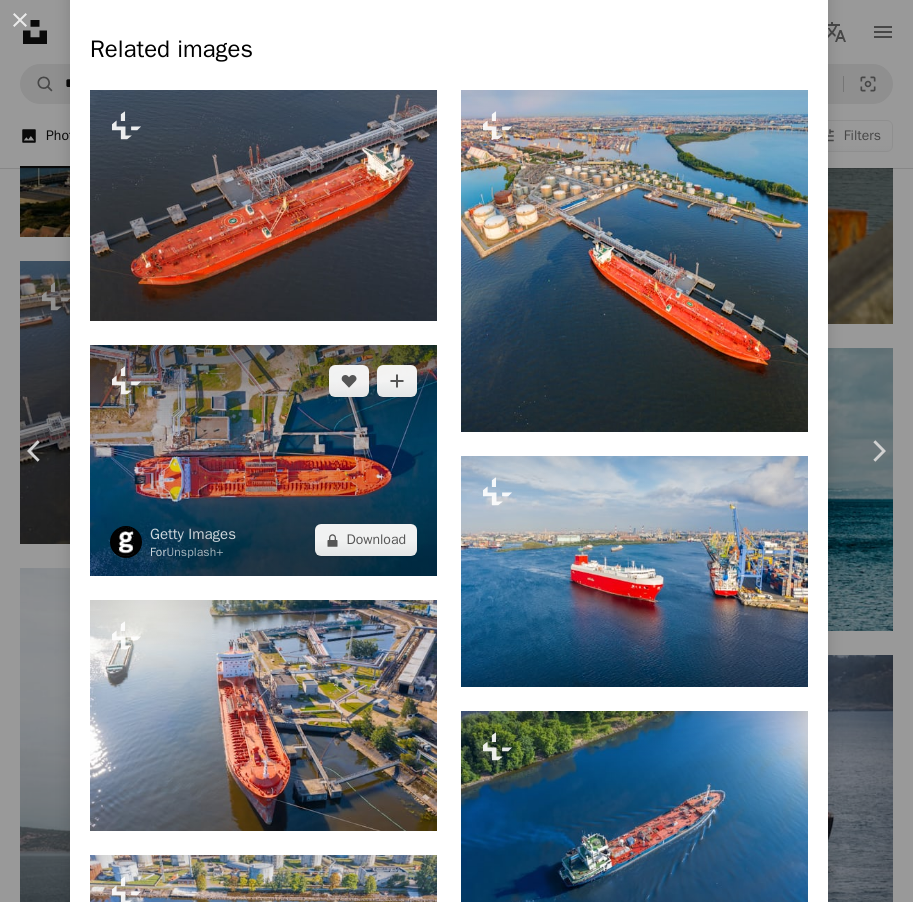 click at bounding box center [263, 460] 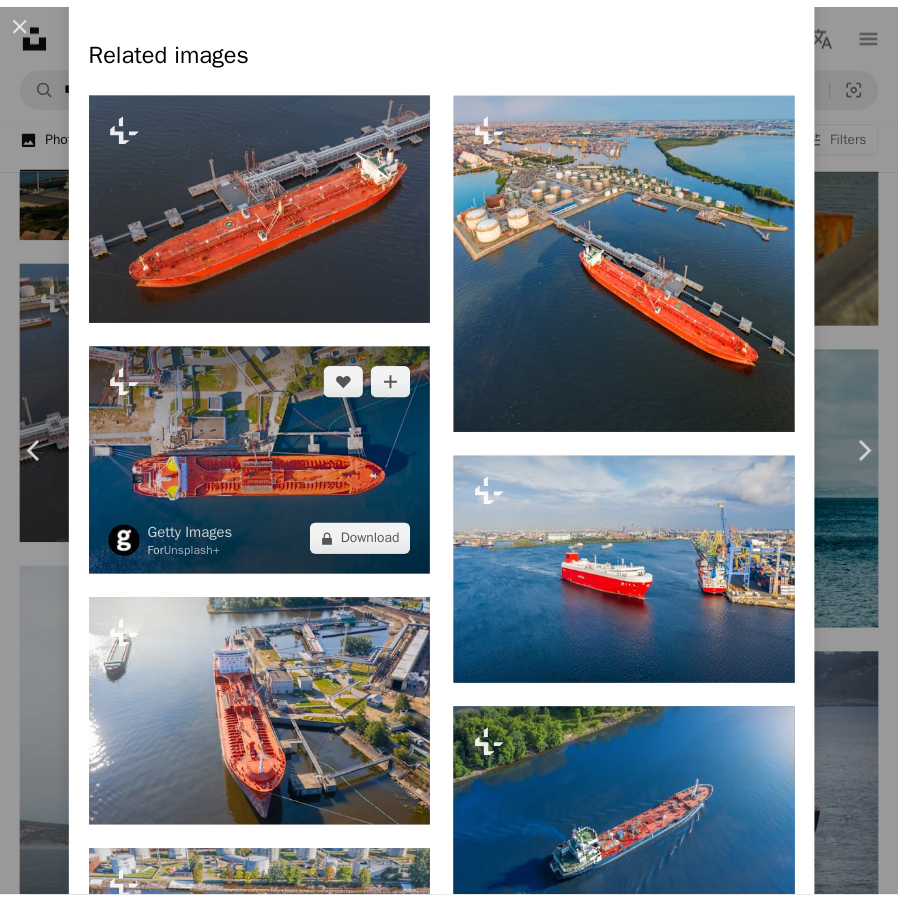 scroll, scrollTop: 0, scrollLeft: 0, axis: both 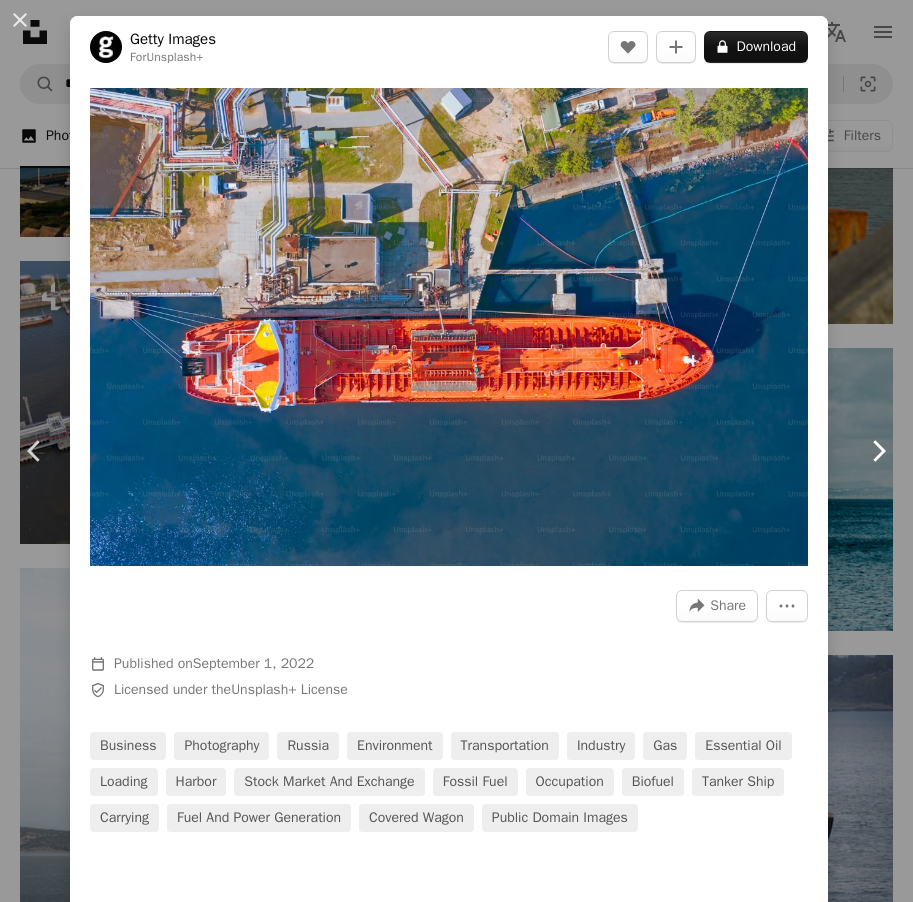 click on "Chevron right" at bounding box center [878, 451] 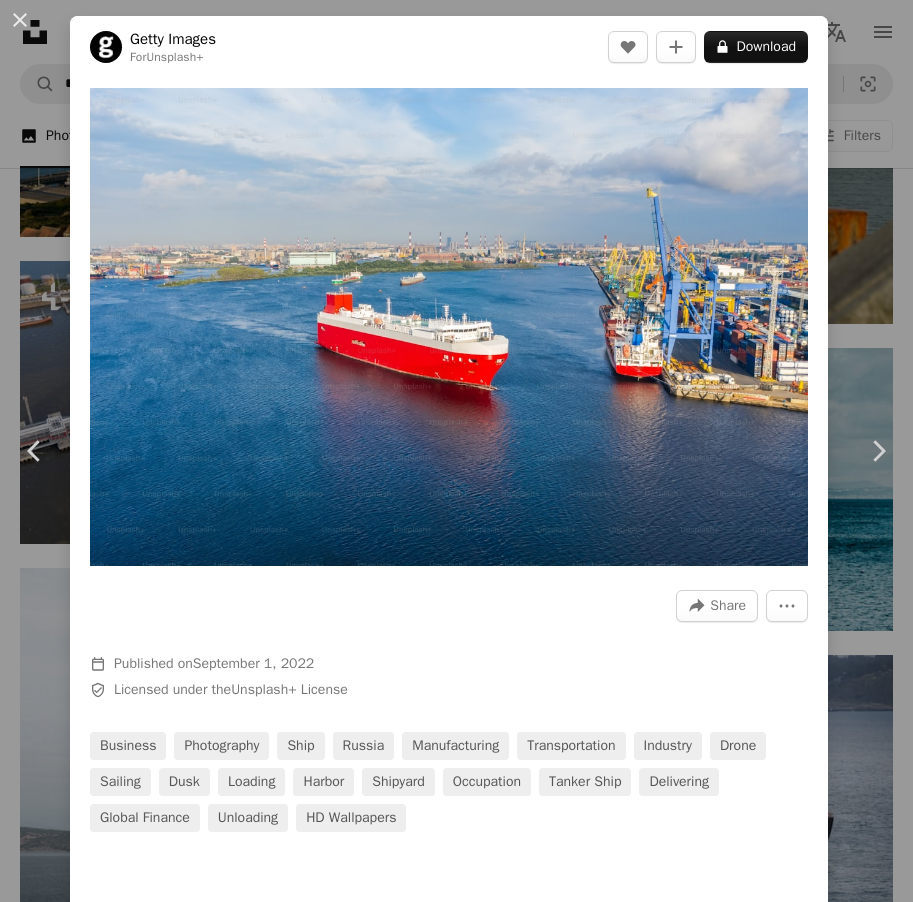 click on "An X shape Chevron left Chevron right Getty Images For  Unsplash+ A heart A plus sign A lock Download Zoom in A forward-right arrow Share More Actions Calendar outlined Published on  [MONTH] [DAY], [YEAR] Safety Licensed under the  Unsplash+ License business photography ship [COUNTRY] manufacturing transportation industry drone sailing dusk loading harbor shipyard occupation tanker ship delivering global finance unloading HD Wallpapers From this series Plus sign for Unsplash+ Related images Plus sign for Unsplash+ A heart A plus sign Getty Images For  Unsplash+ A lock Download Plus sign for Unsplash+ A heart A plus sign Getty Images For  Unsplash+ A lock Download Plus sign for Unsplash+ A heart A plus sign Getty Images For  Unsplash+ A lock Download Plus sign for Unsplash+ A heart A plus sign Getty Images For  Unsplash+ A lock Download Plus sign for Unsplash+ A heart A plus sign Getty Images For  Unsplash+ A lock Download Plus sign for Unsplash+ A heart A plus sign Getty Images For  Unsplash+ A lock Download Plus sign for Unsplash+ A heart A plus sign Getty Images For  Unsplash+ A lock Download A heart" at bounding box center [456, 451] 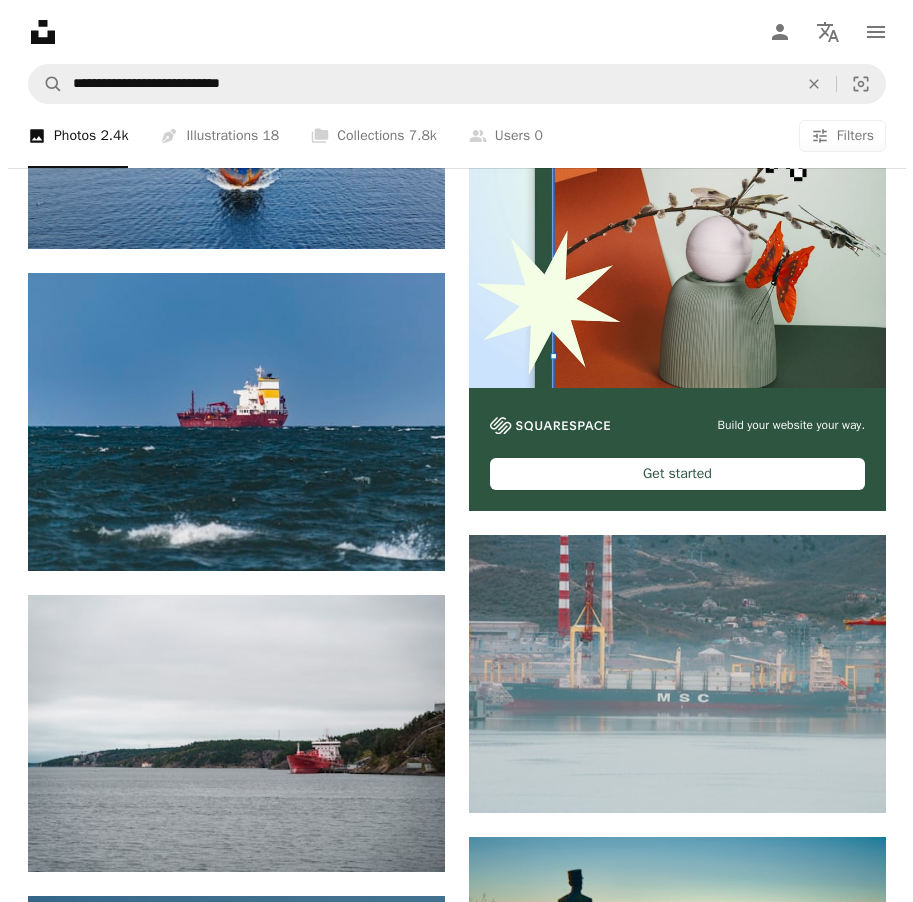 scroll, scrollTop: 487, scrollLeft: 0, axis: vertical 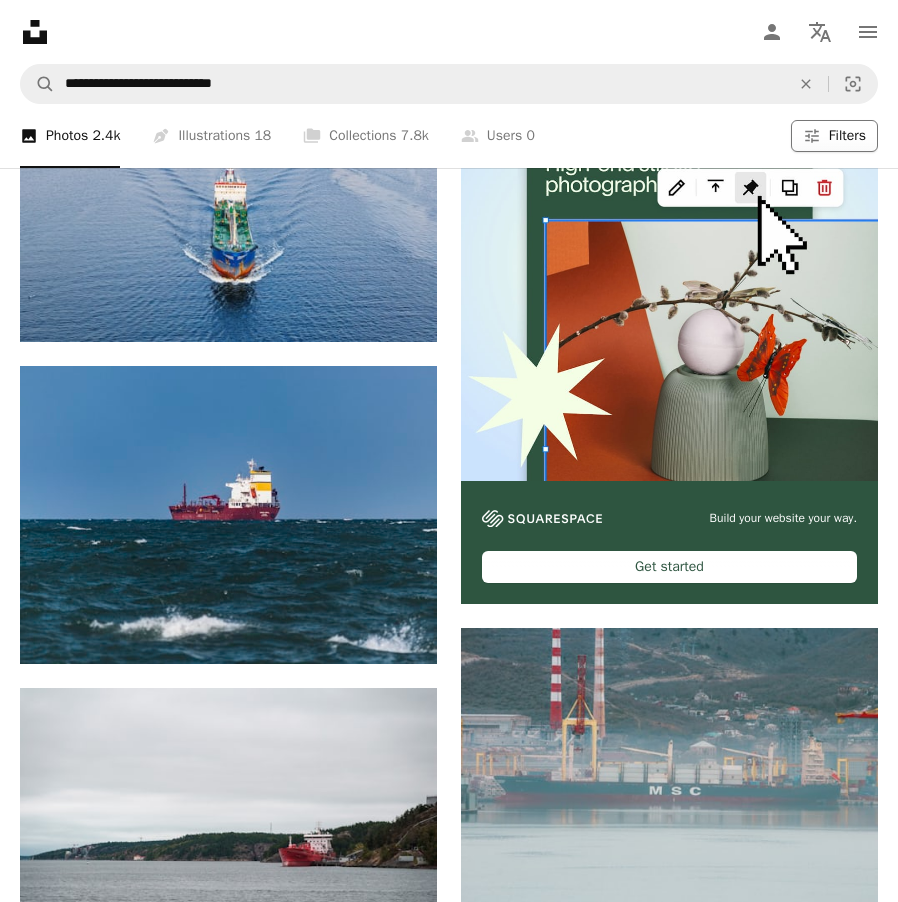 click on "Filters Filters" at bounding box center (834, 136) 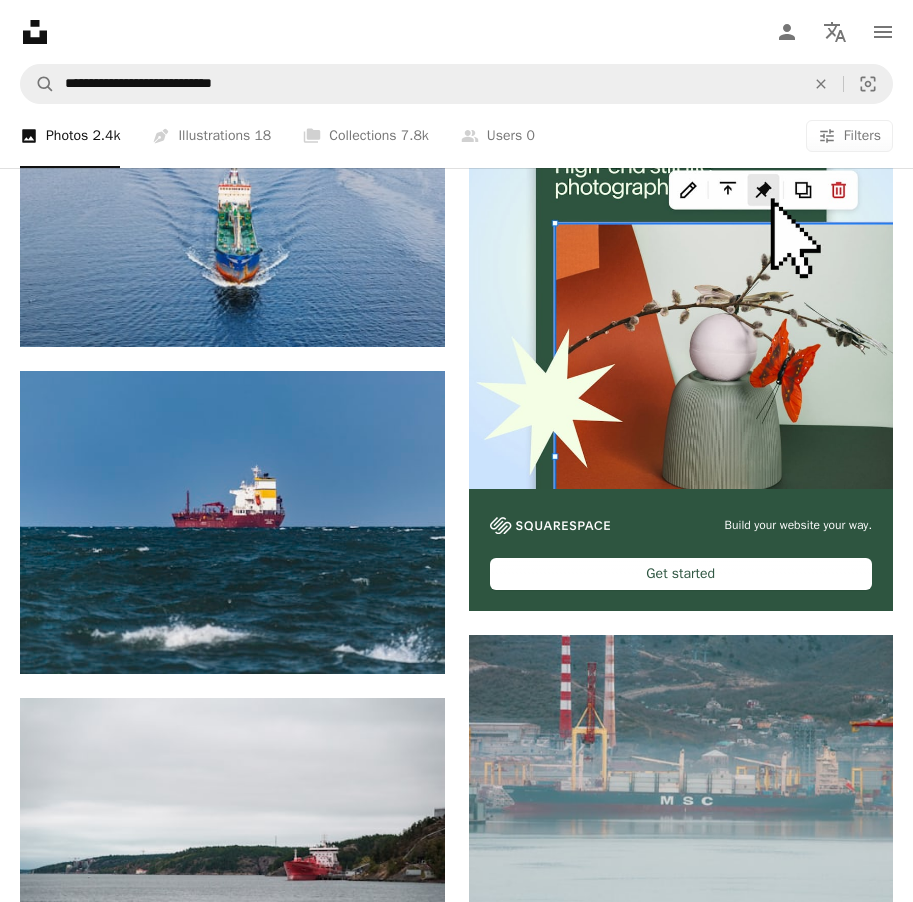 click on "Free" at bounding box center (456, 12914) 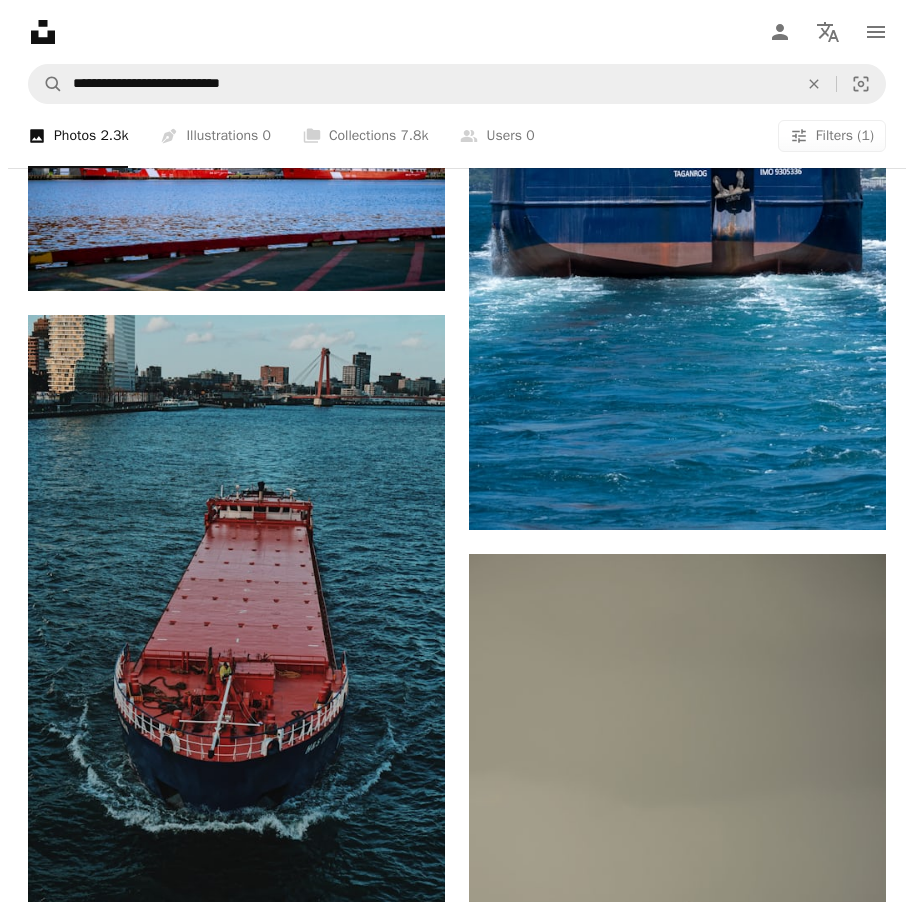 scroll, scrollTop: 2025, scrollLeft: 0, axis: vertical 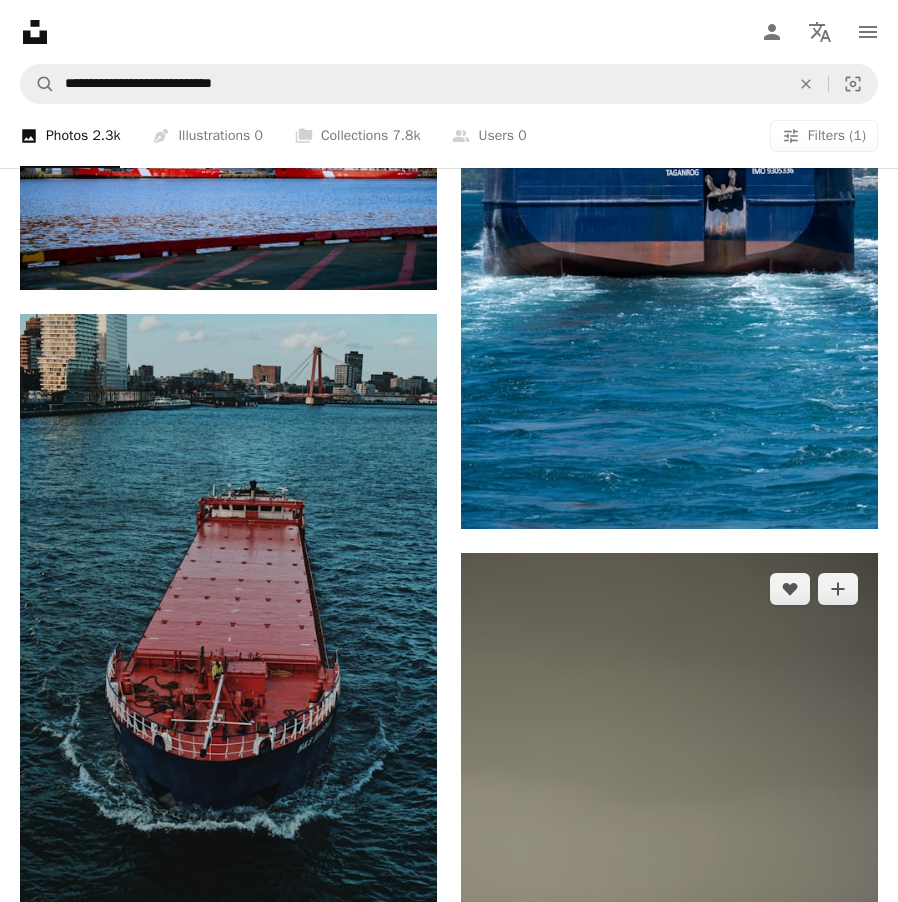 click at bounding box center (669, 866) 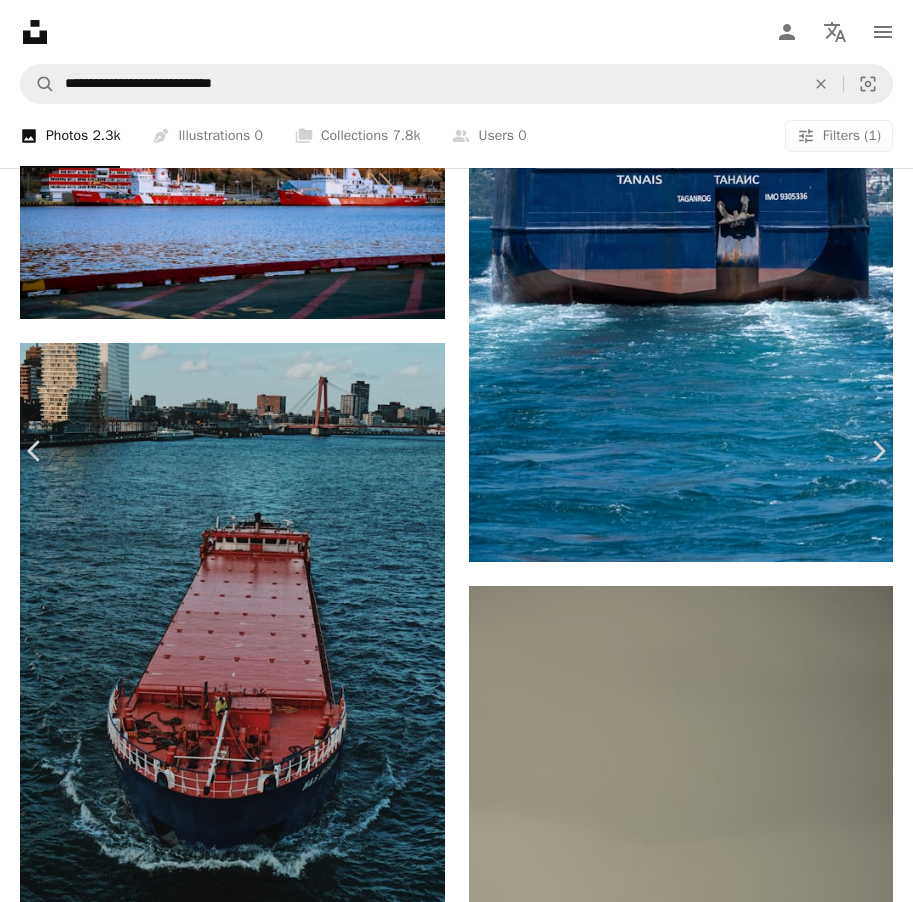 scroll, scrollTop: 171, scrollLeft: 0, axis: vertical 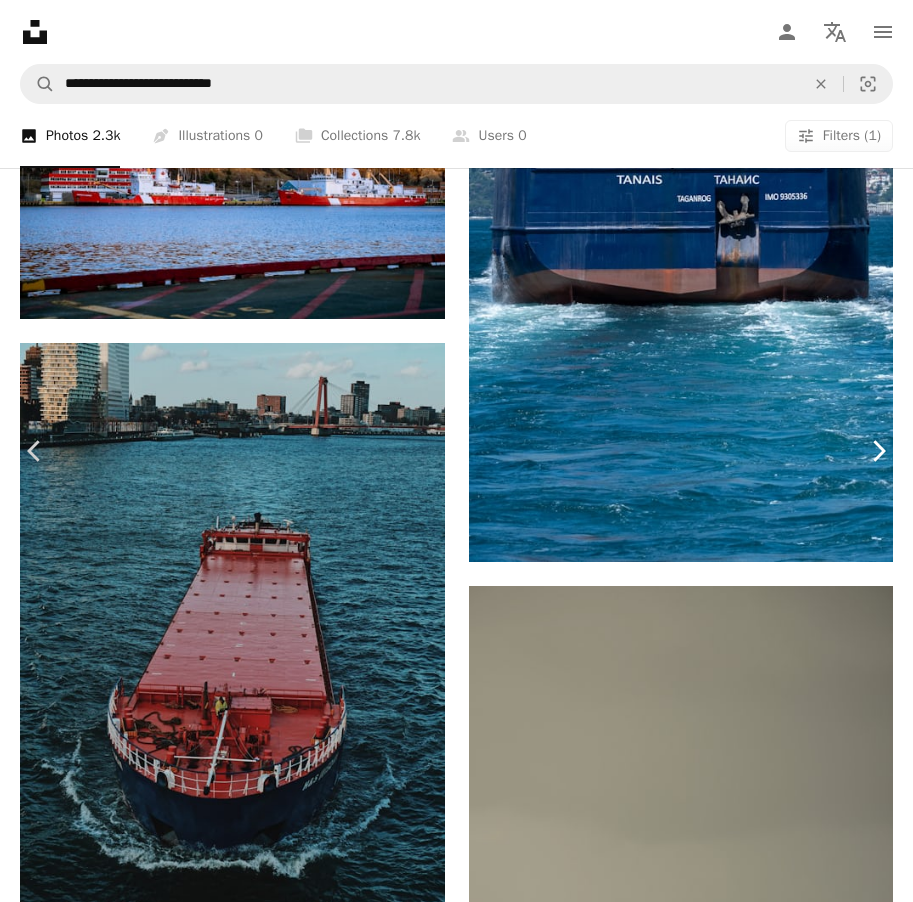 click on "Chevron right" at bounding box center (878, 451) 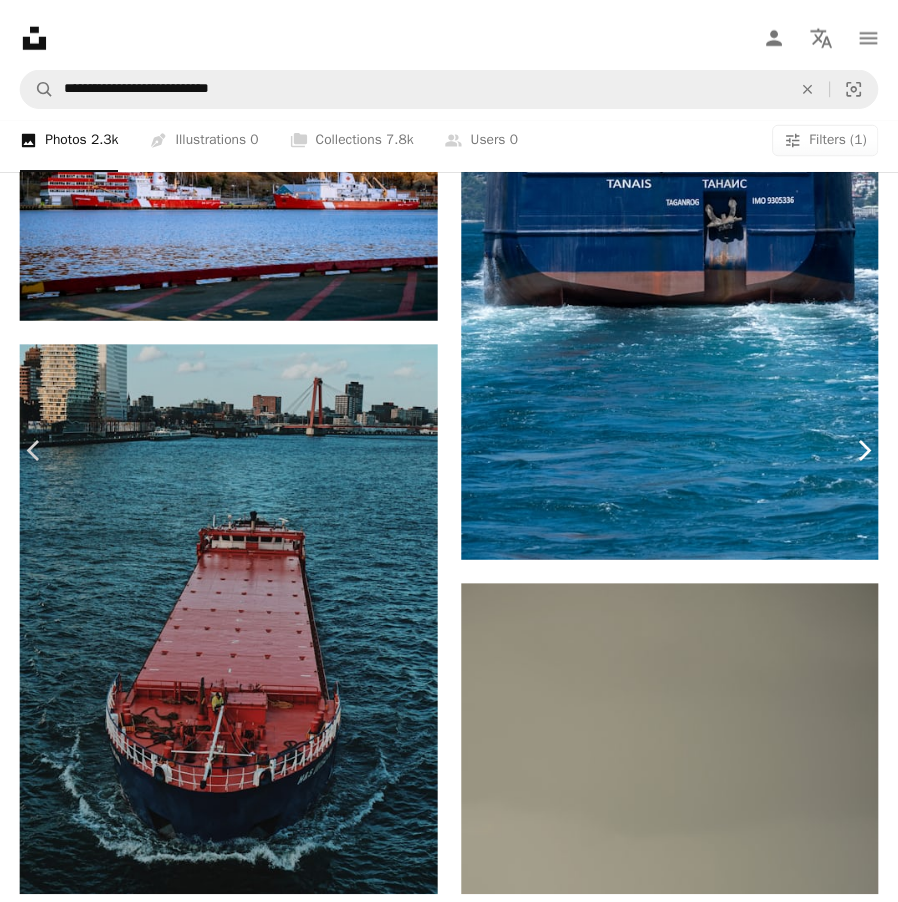 scroll, scrollTop: 0, scrollLeft: 0, axis: both 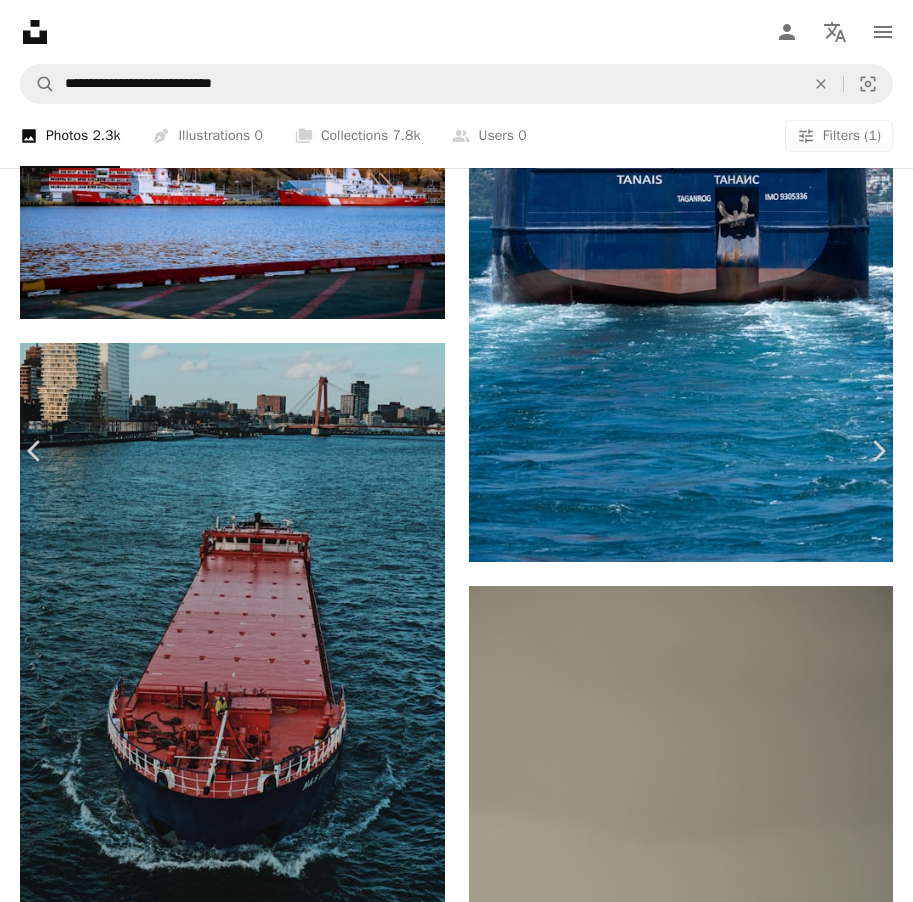 click on "An X shape Chevron left Chevron right Precious [LAST] Available for hire A checkmark inside of a circle A heart A plus sign Download free Chevron down Zoom in Views 371,446 Downloads 2,546 A forward-right arrow Share Info icon Info More Actions Ship sailing  A map marker [CITY], [CITY], [COUNTRY] Calendar outlined Published on  [MONTH] [DAY], [YEAR] Camera SONY, ILCE-6000 Safety Free to use under the  Unsplash License ship cargo captain grey boat vehicle transportation [COUNTRY] [CITY] tanker freighter [CITY] cruiser Public domain images Browse premium related images on iStock  |  Save 20% with code UNSPLASH20 View more on iStock  ↗ Related images A heart A plus sign Shaah [LAST] Available for hire A checkmark inside of a circle Arrow pointing down A heart A plus sign Mohamed [LAST] Available for hire A checkmark inside of a circle Arrow pointing down A heart A plus sign Daniel van den [LAST] Available for hire A checkmark inside of a circle Arrow pointing down Plus sign for Unsplash+ A heart A plus sign Getty Images For" at bounding box center [456, 3503] 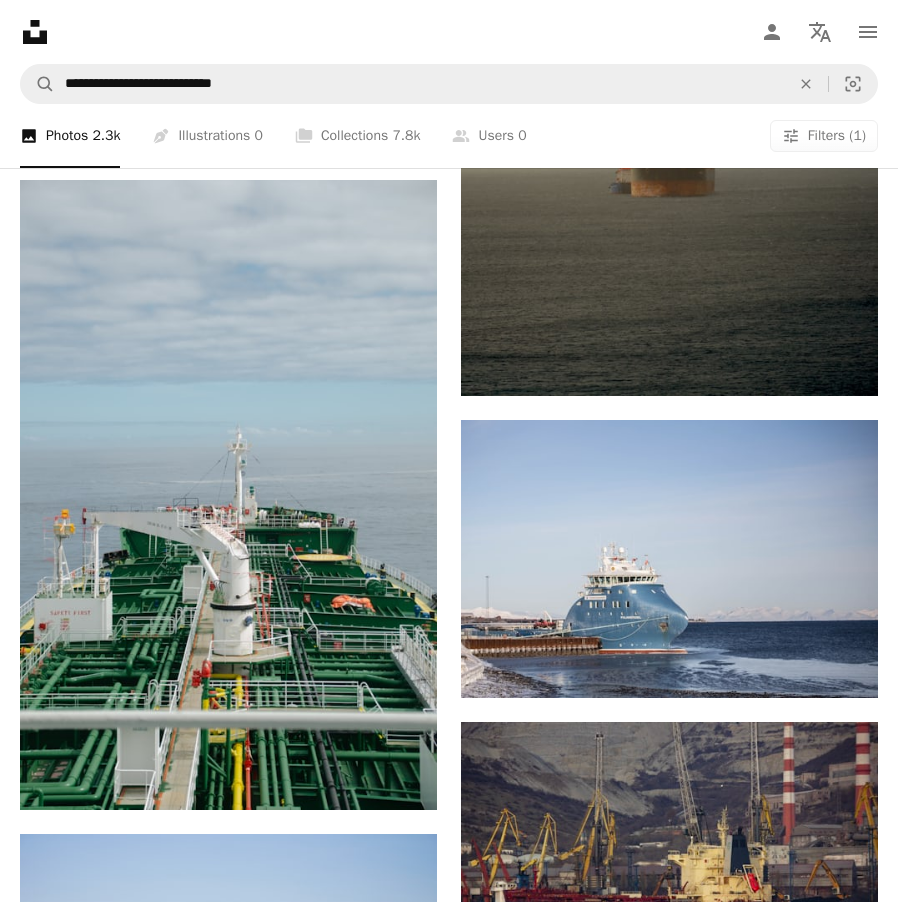 scroll, scrollTop: 3018, scrollLeft: 0, axis: vertical 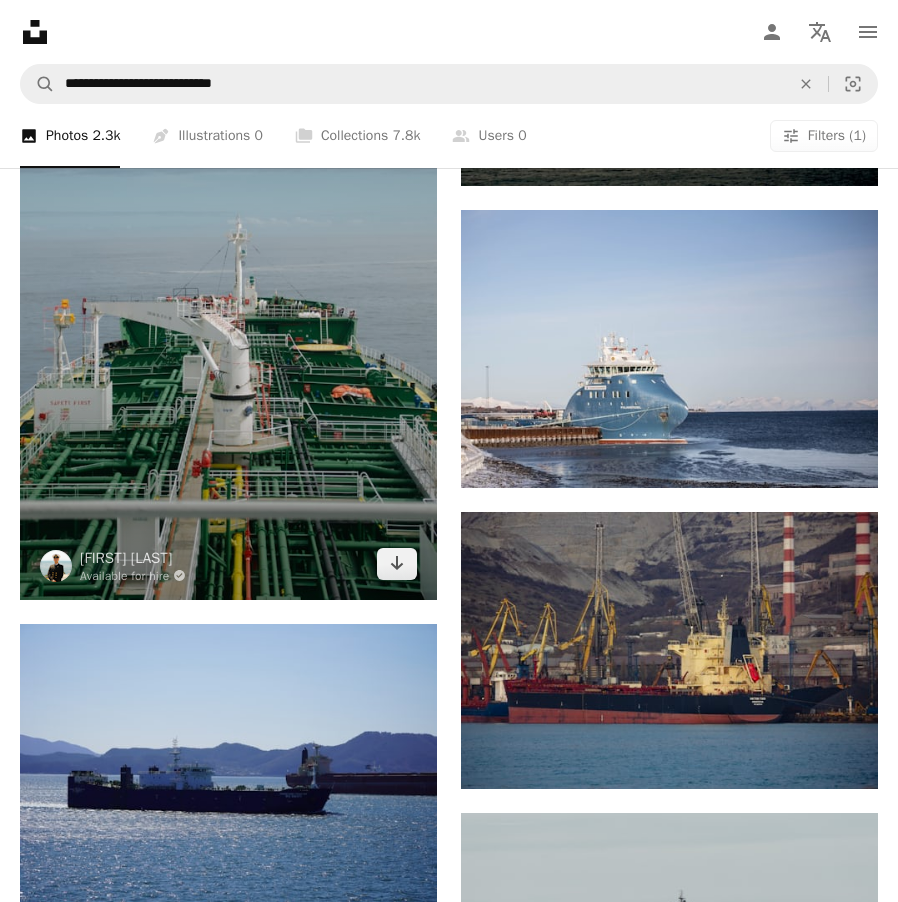 click at bounding box center (228, 285) 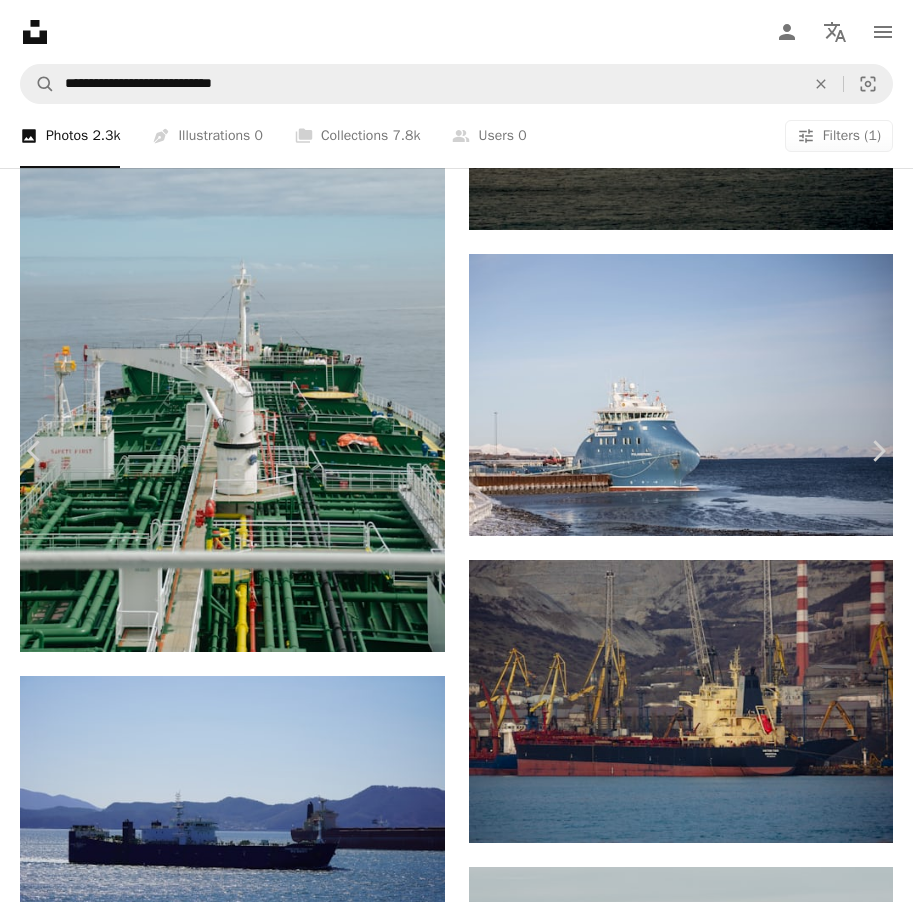 click on "An X shape Chevron left Chevron right [FIRST] [LAST] Available for hire A checkmark inside of a circle A heart A plus sign Download free Chevron down Zoom in Views 952 Downloads 12 A forward-right arrow Share Info icon Info More Actions Cubierta de un buque en la bahía de Quintero A map marker [STREET] [CITY], [CITY], [COUNTRY] Calendar outlined Published on  [MONTH] [DAY], [YEAR] Camera NIKON CORPORATION, NIKON D7000 Safety Free to use under the  Unsplash License [COUNTRY] Browse premium related images on iStock  |  Save 20% with code UNSPLASH20 View more on iStock  ↗ Related images A heart A plus sign Johanan [LAST] Available for hire A checkmark inside of a circle Arrow pointing down A heart A plus sign Veronica [LAST] Arrow pointing down Plus sign for Unsplash+ A heart A plus sign Getty Images For  Unsplash+ A lock Download A heart A plus sign Precious [LAST] Available for hire A checkmark inside of a circle Arrow pointing down A heart A plus sign Benjamin [LAST] Available for hire Arrow pointing down" at bounding box center (456, 6245) 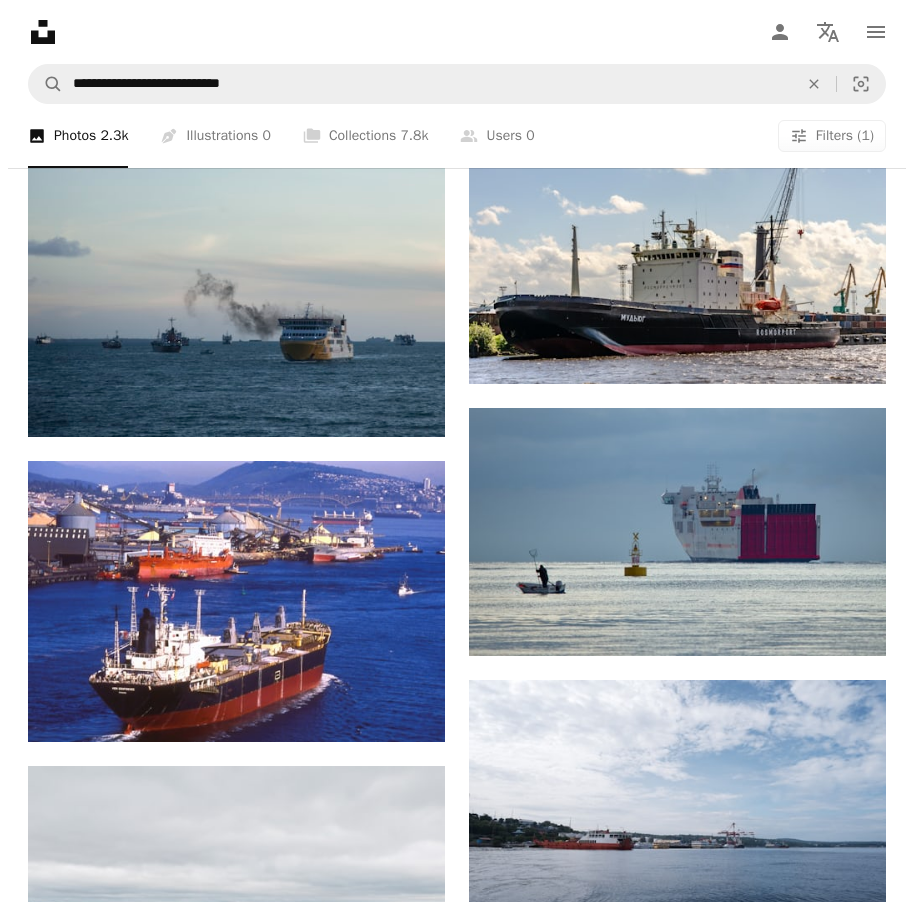 scroll, scrollTop: 7356, scrollLeft: 0, axis: vertical 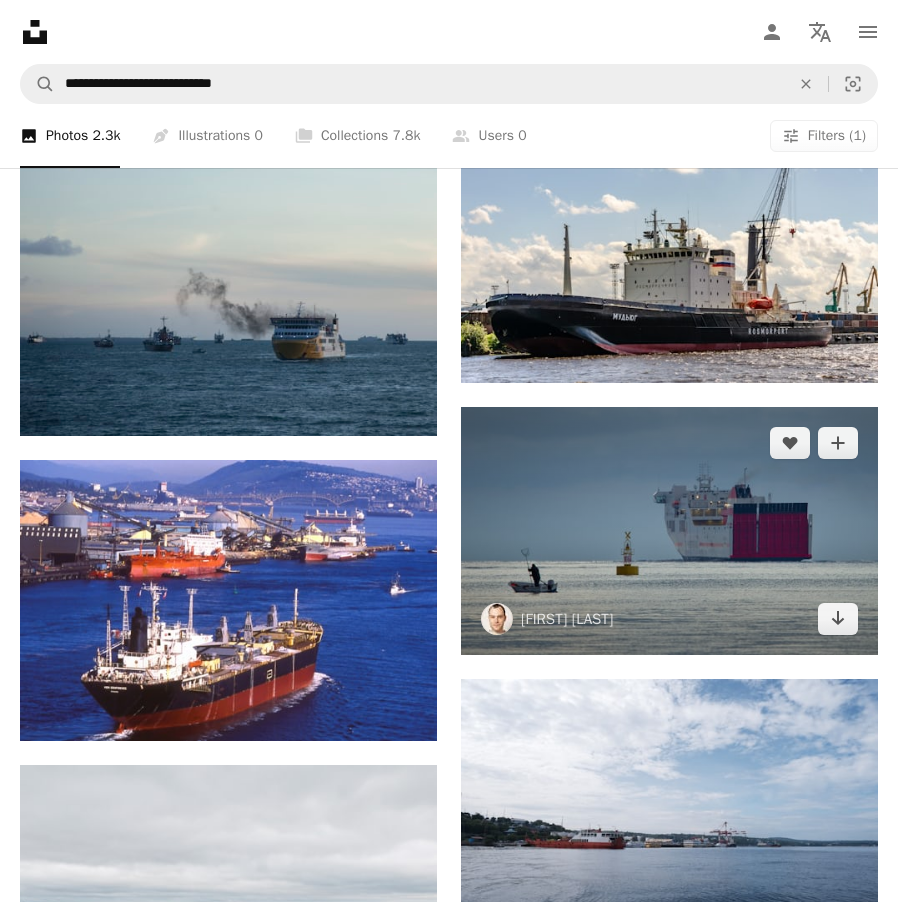 click at bounding box center (669, 531) 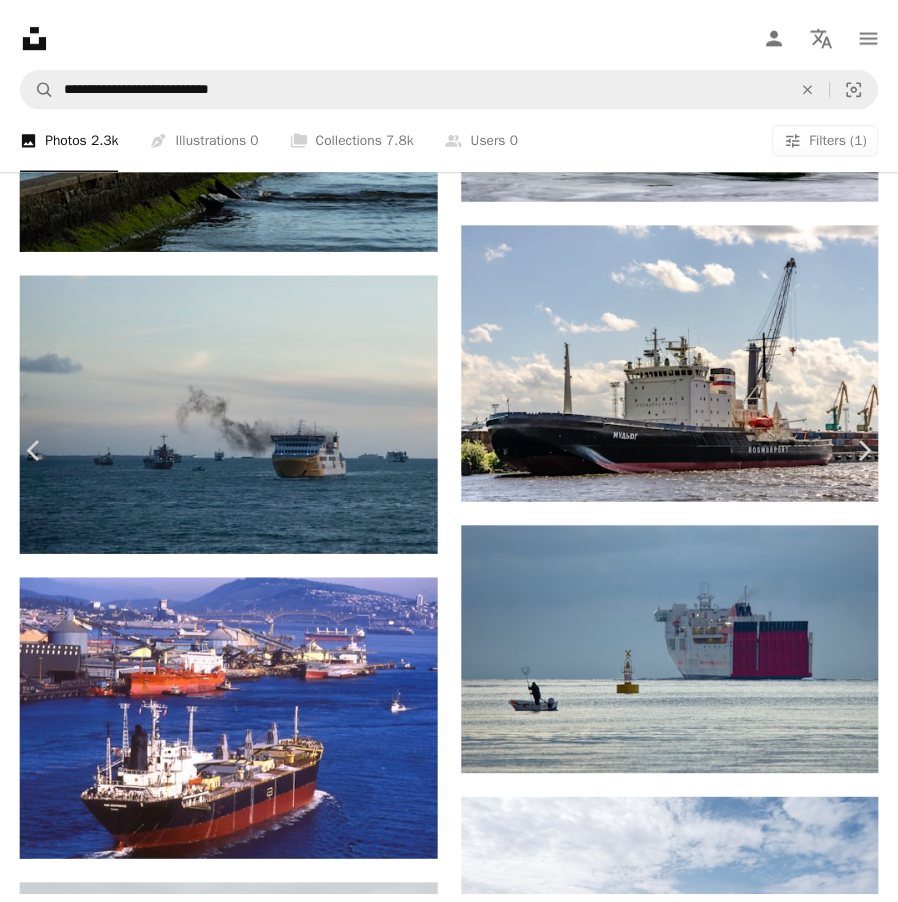scroll, scrollTop: 473, scrollLeft: 0, axis: vertical 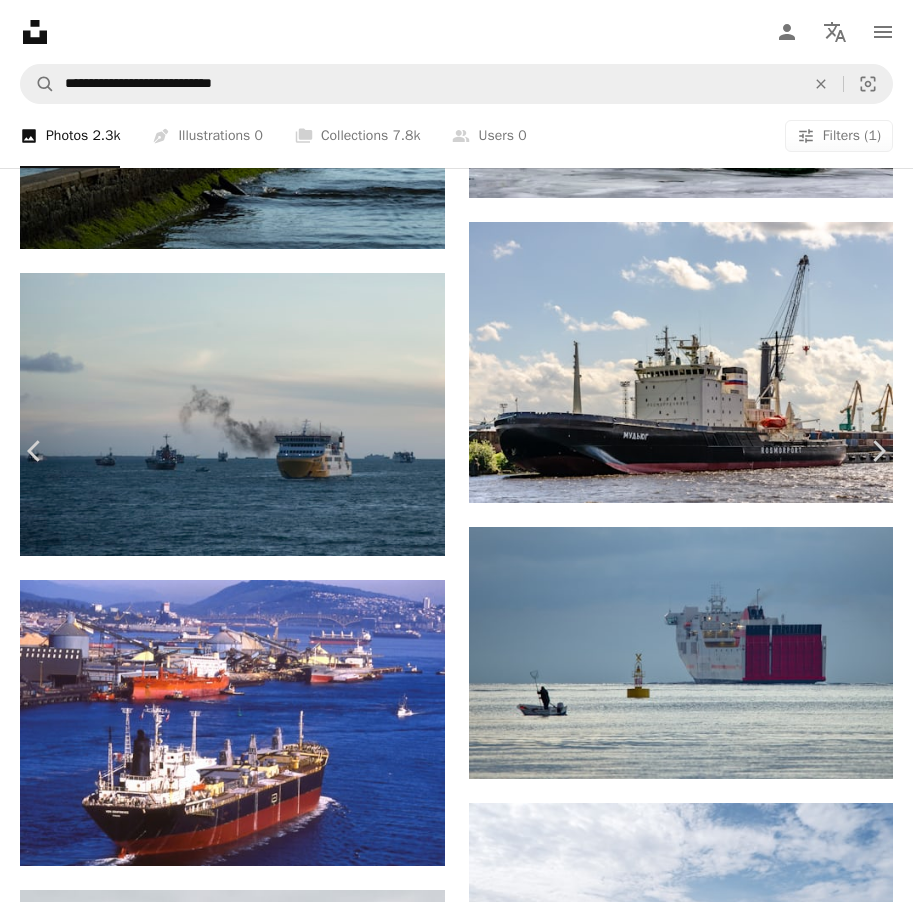 click on "An X shape Chevron left Chevron right [FIRST] [LAST] [USERNAME] A heart A plus sign Download free Chevron down Zoom in Views 3,091,422 Downloads 3,270 A forward-right arrow Share Info icon Info More Actions Fishman vs ferry - [CITY], [COUNTRY] A map marker [STREET], [POSTAL CODE], [CITY], [COUNTRY], [CITY] Calendar outlined Published on  [MONTH] [DAY], [YEAR] Camera OLYMPUS CORPORATION, E-M1MarkII Safety Free to use under the  Unsplash License man sea [COUNTRY] ferry [CITY] de [CITY] fishman human grey boat ship vehicle military transportation vessel navy tanker watercraft freighter [CITY] cruiser Public domain images Browse premium related images on iStock  |  Save 20% with code UNSPLASH20 View more on iStock  ↗ Related images A heart A plus sign Andrey [LAST] Arrow pointing down A heart A plus sign Andrey [LAST] Arrow pointing down A heart A plus sign Paulo [LAST] Available for hire A checkmark inside of a circle Arrow pointing down Plus sign for Unsplash+ A heart A plus sign Getty Images For" at bounding box center [456, 6159] 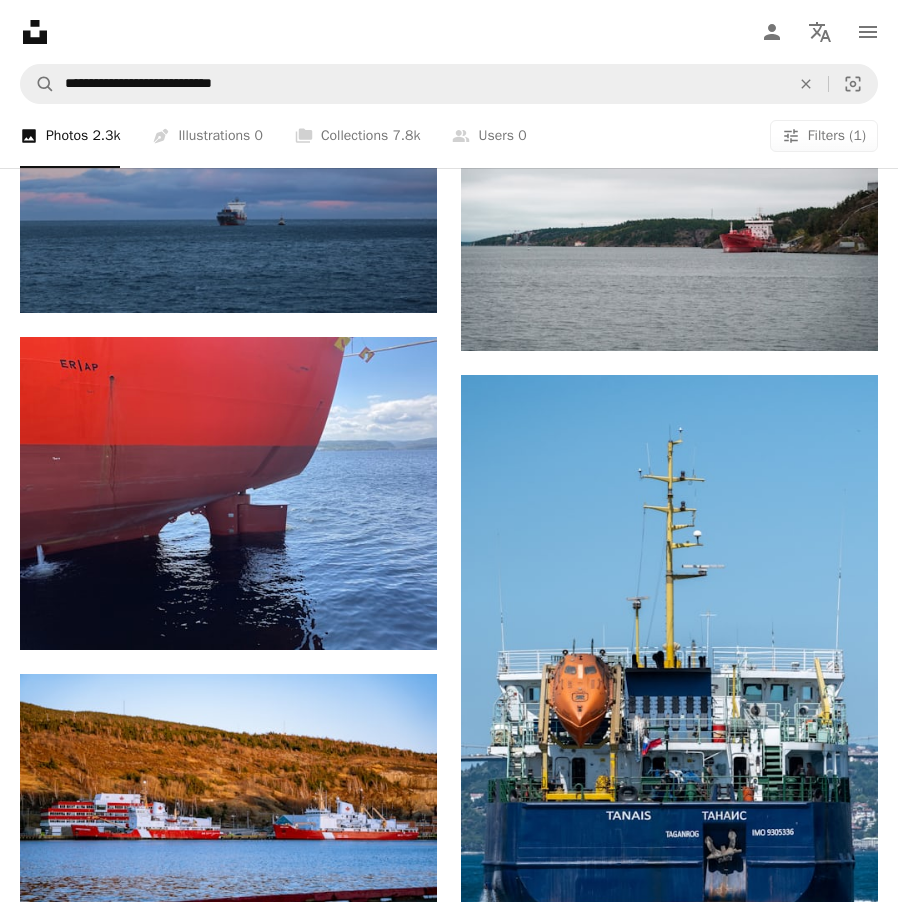 scroll, scrollTop: 1382, scrollLeft: 0, axis: vertical 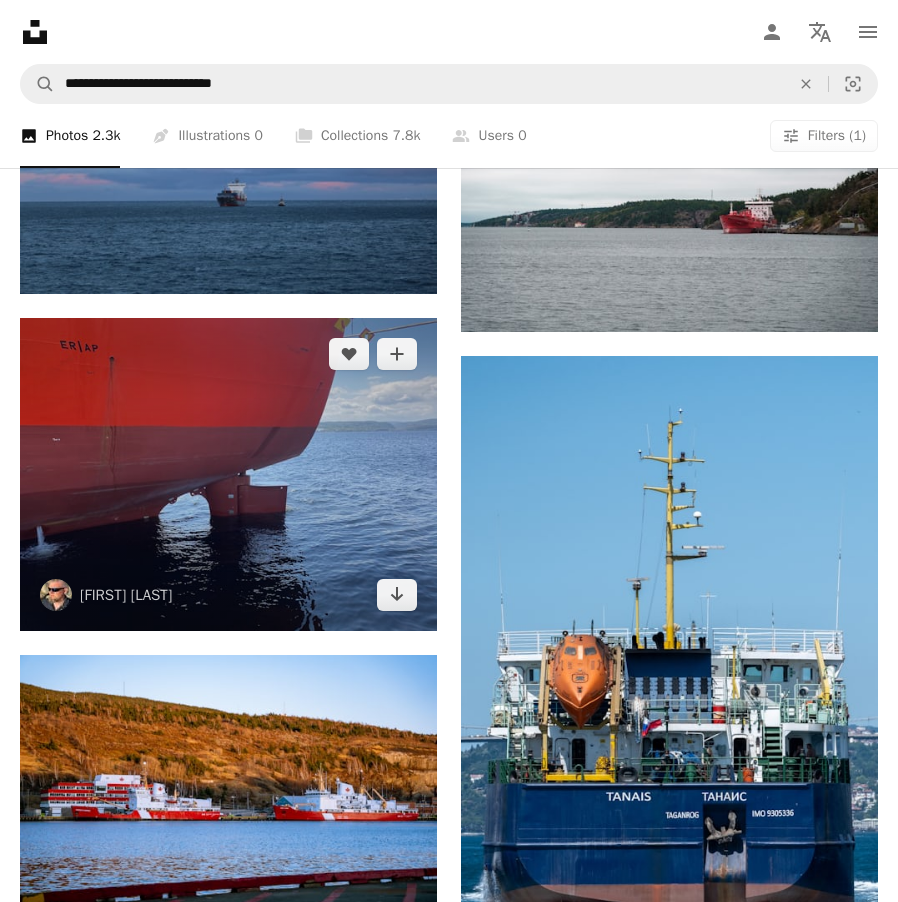 click at bounding box center [228, 474] 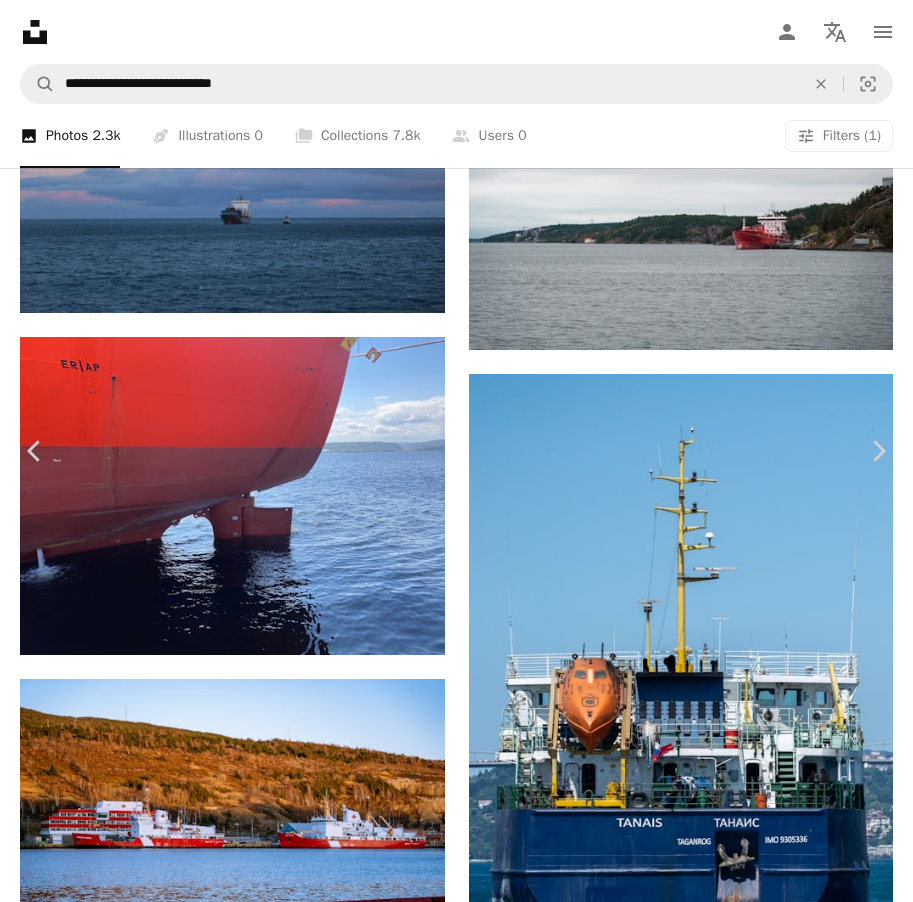click on "Download free" at bounding box center [718, 16141] 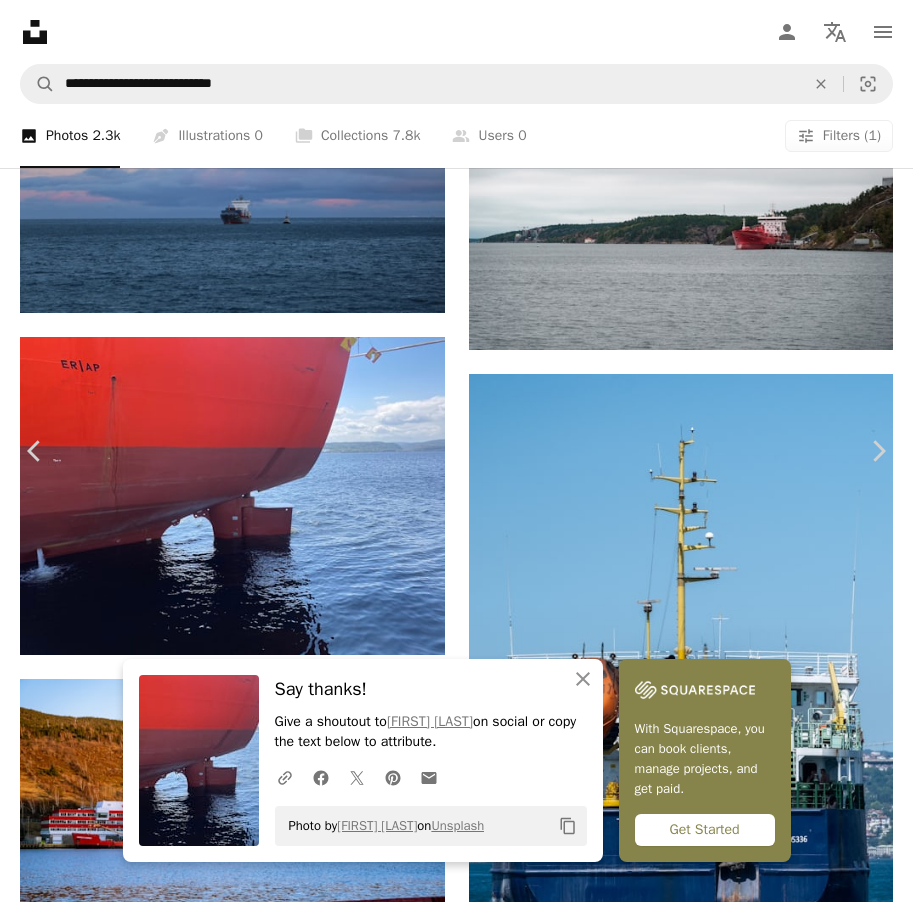 click on "Views 21,163 Downloads 301 A forward-right arrow Share Info icon Info More Actions Calendar outlined Published on  [MONTH] [DAY], [YEAR] Camera Apple, iPhone 11 Pro Safety Free to use under the  Unsplash License ship rudder stern sea boat vehicle yacht outdoors horizon sailboat waterfront Free images" at bounding box center [449, 16860] 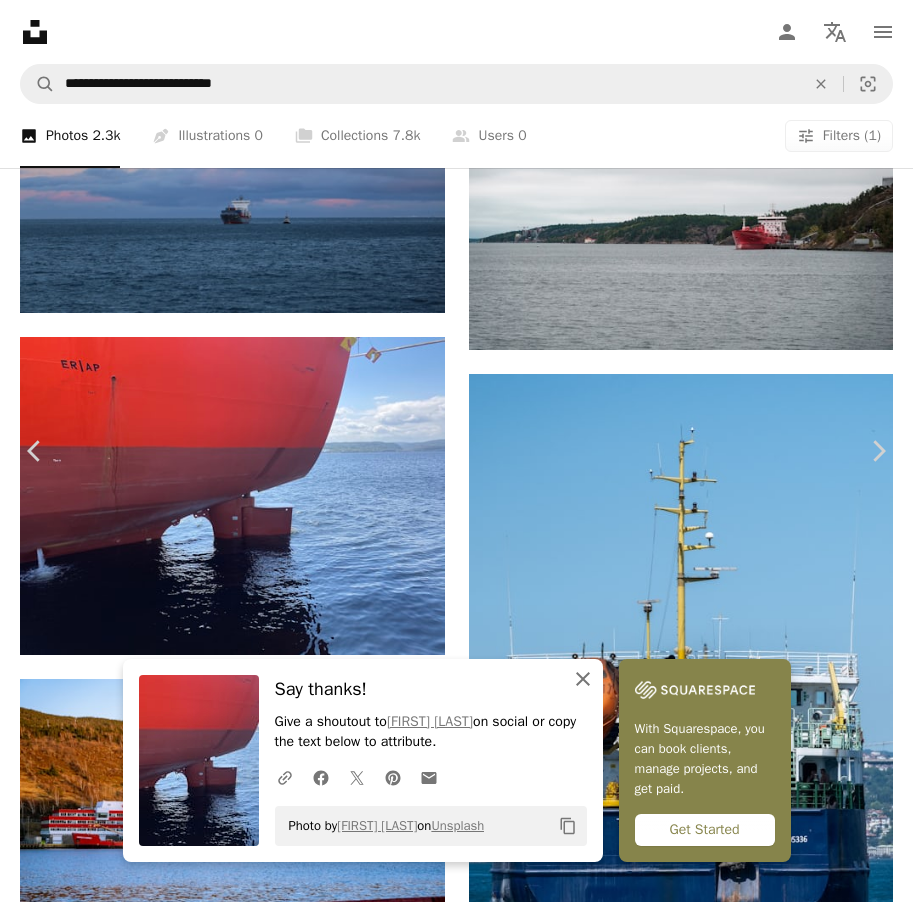 click 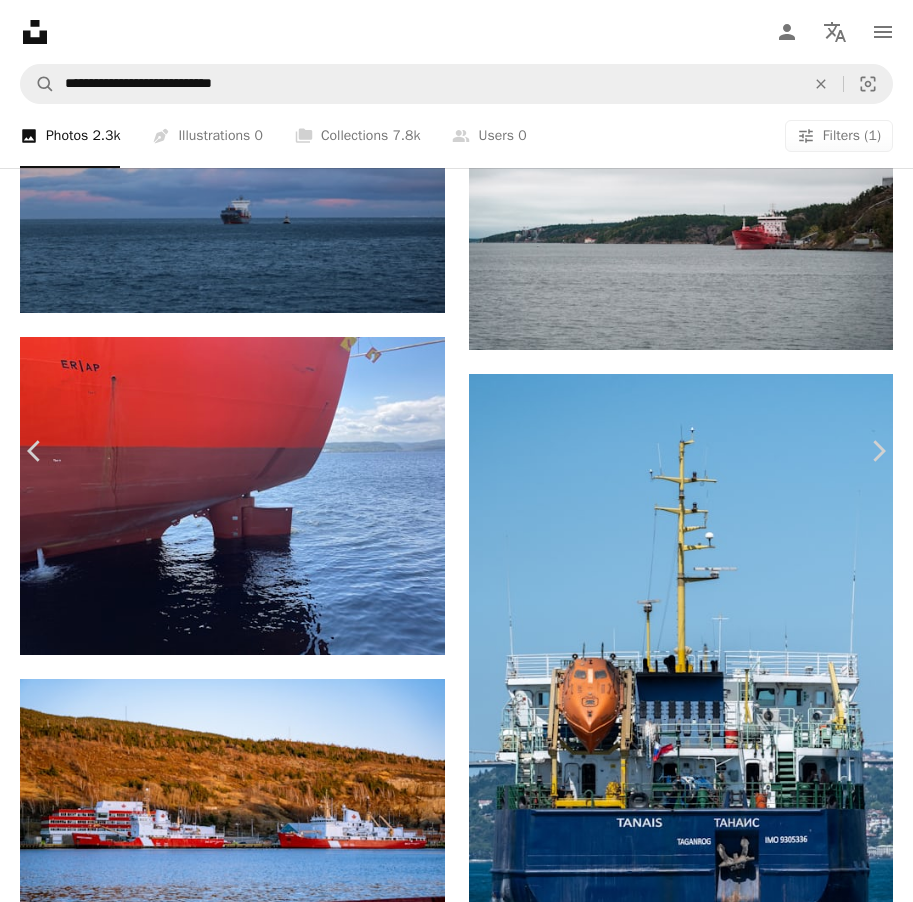 click on "A forward-right arrow Share" at bounding box center (640, 16761) 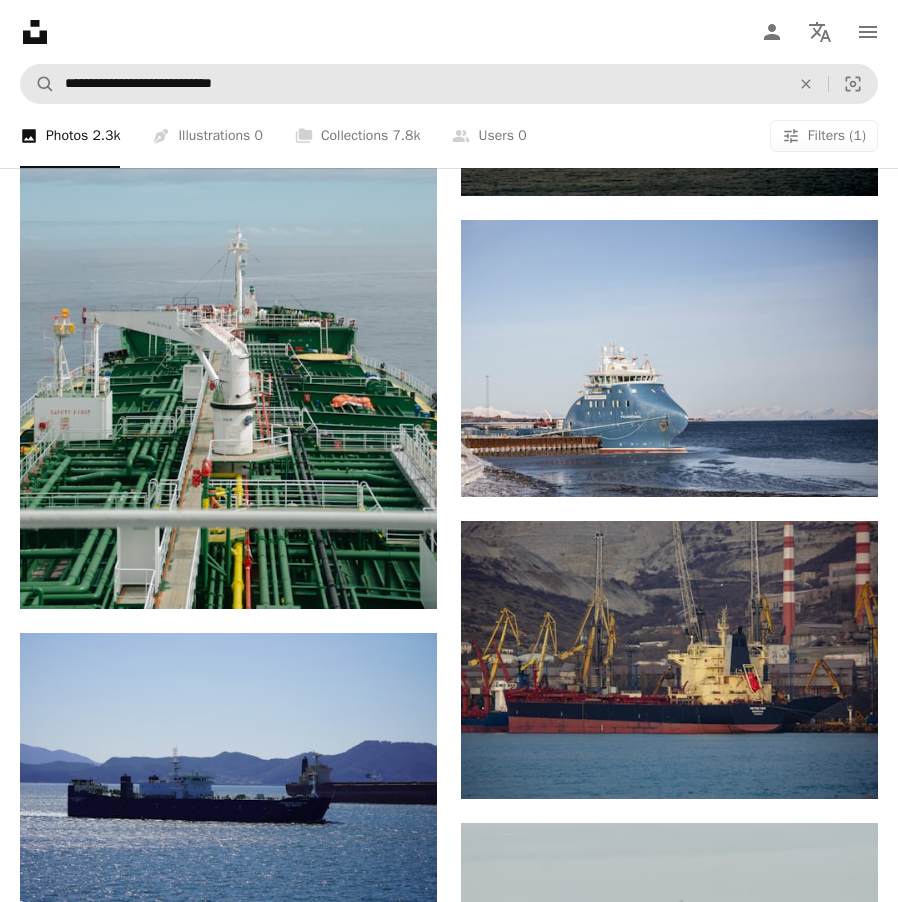 scroll, scrollTop: 3009, scrollLeft: 0, axis: vertical 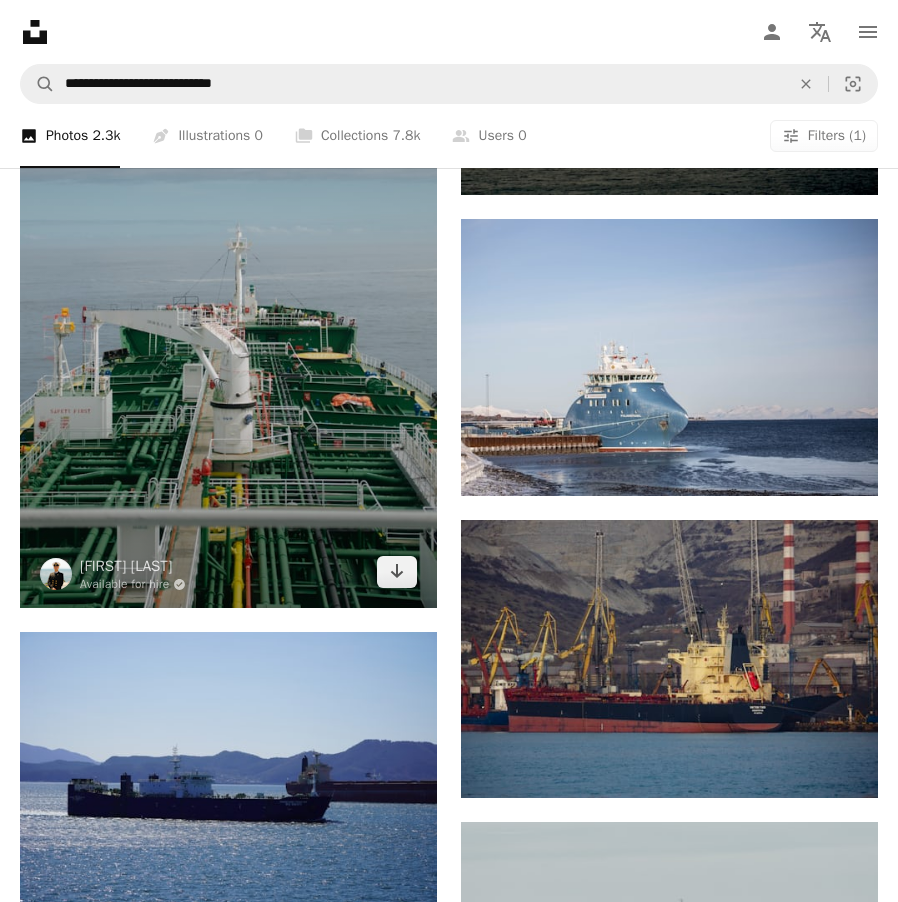click at bounding box center [228, 294] 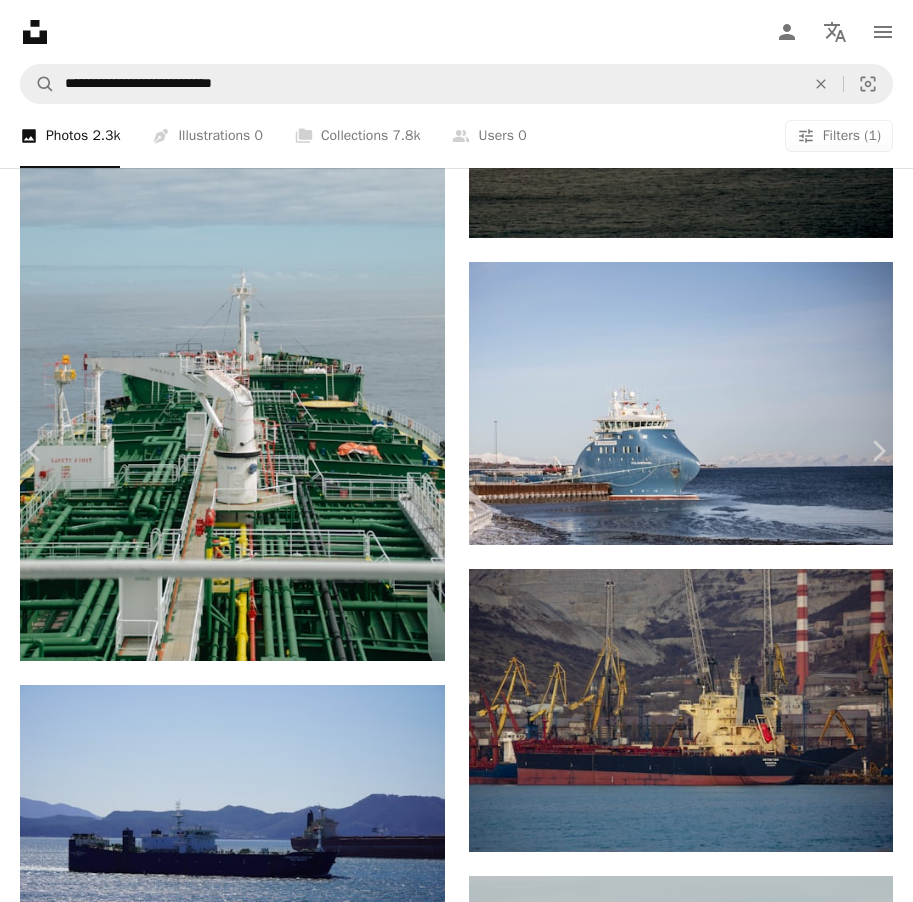 click on "Download free" at bounding box center (718, 14514) 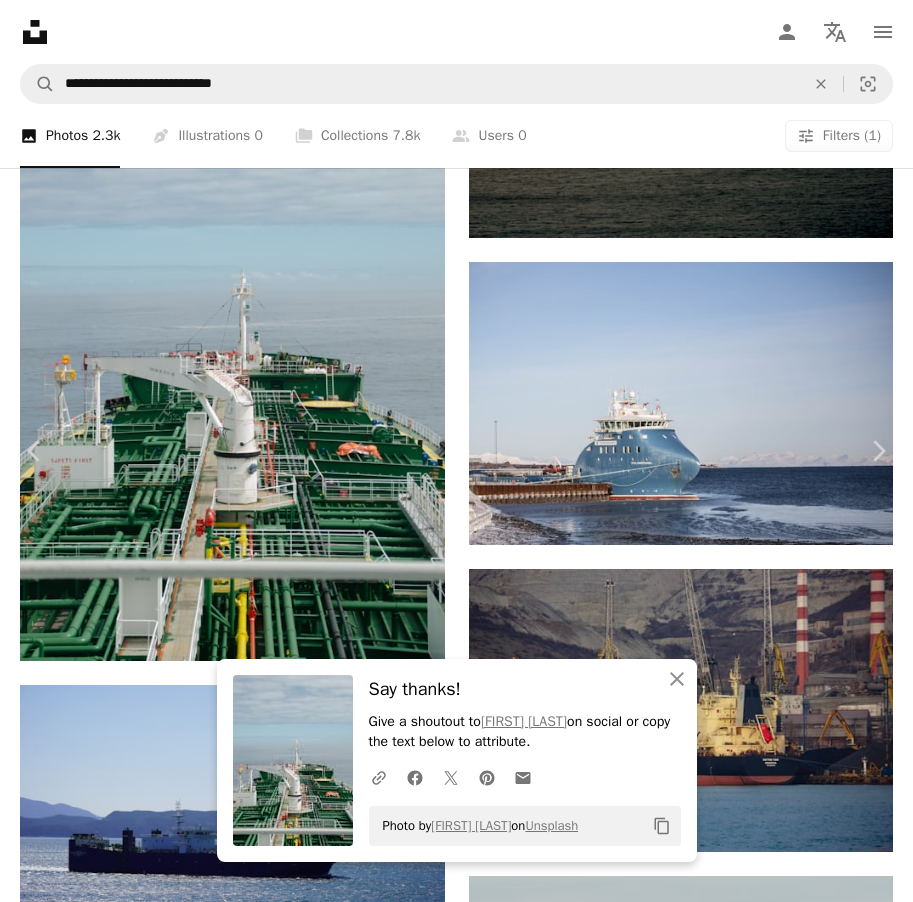 click on "More Actions" at bounding box center (787, 15322) 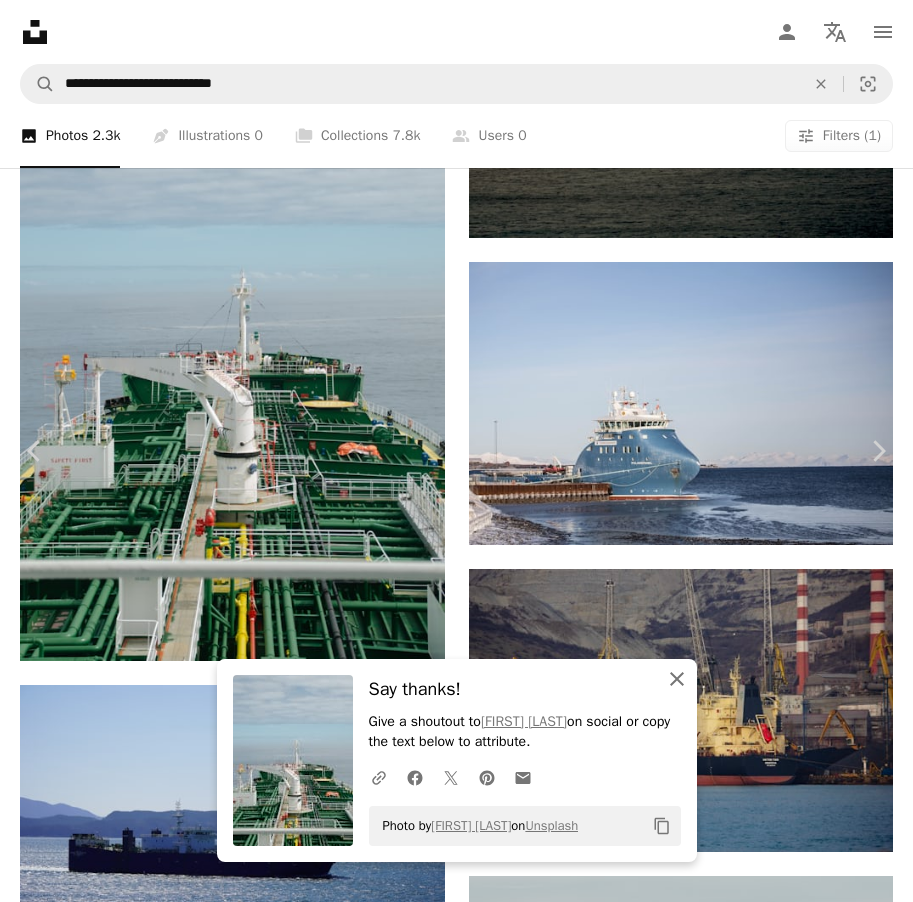 click on "An X shape Close" at bounding box center [677, 679] 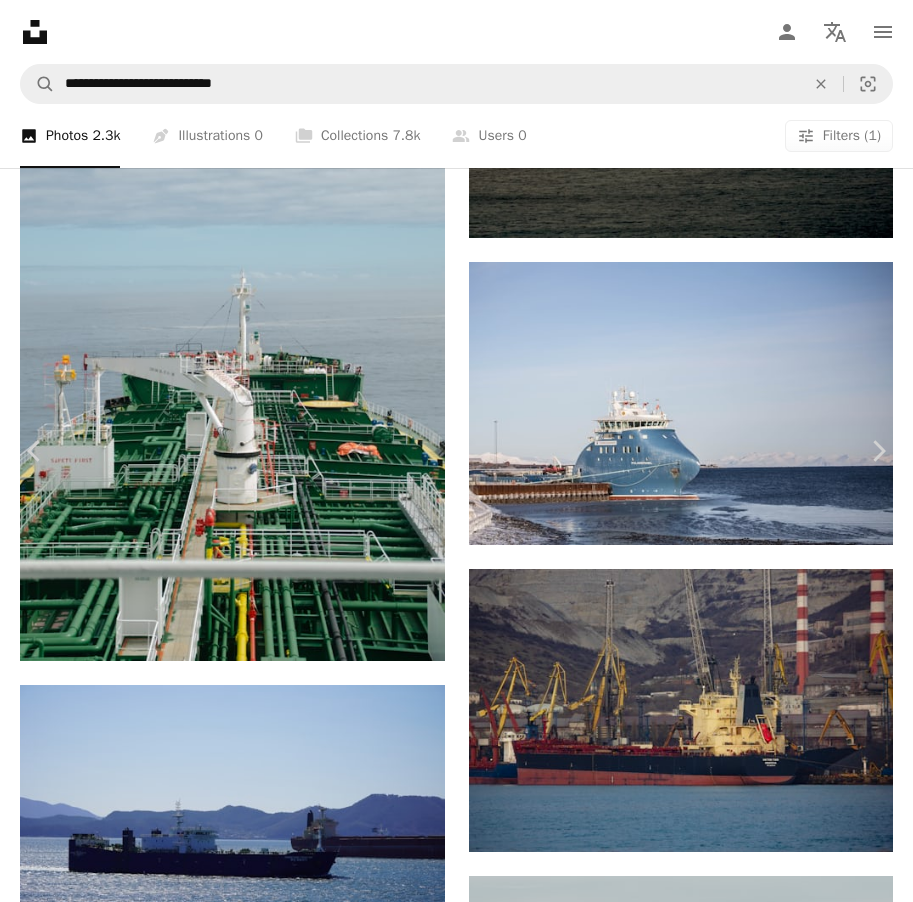 click on "Share" at bounding box center [651, 15322] 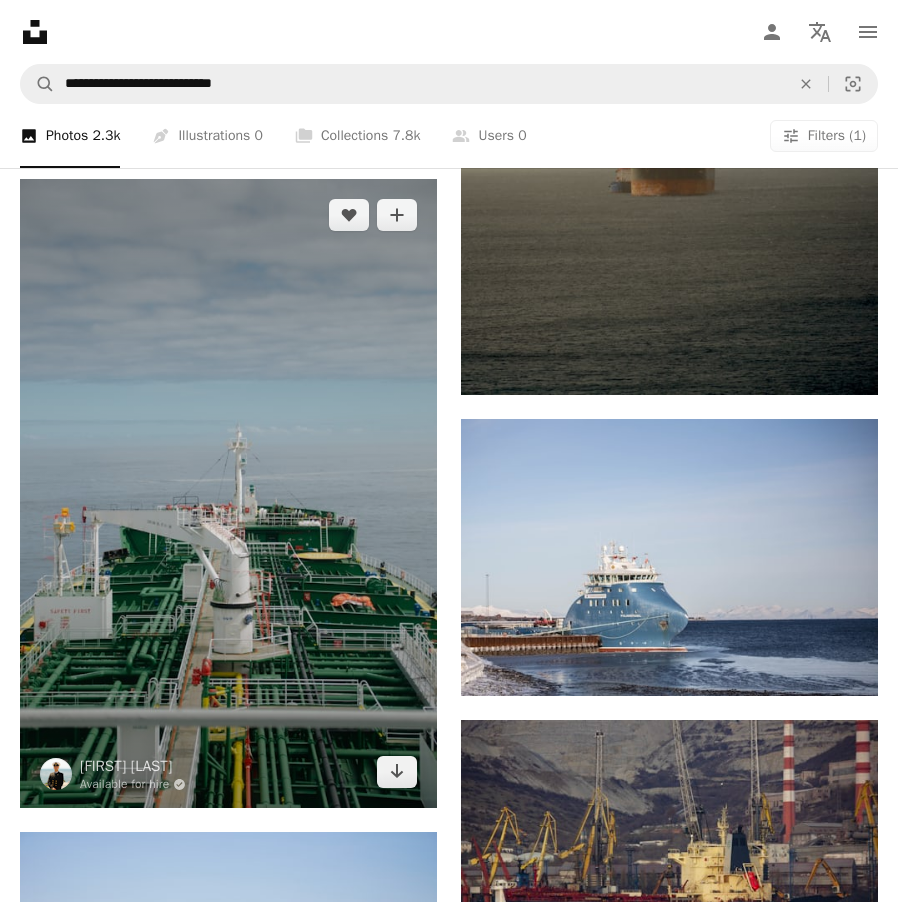 scroll, scrollTop: 2808, scrollLeft: 0, axis: vertical 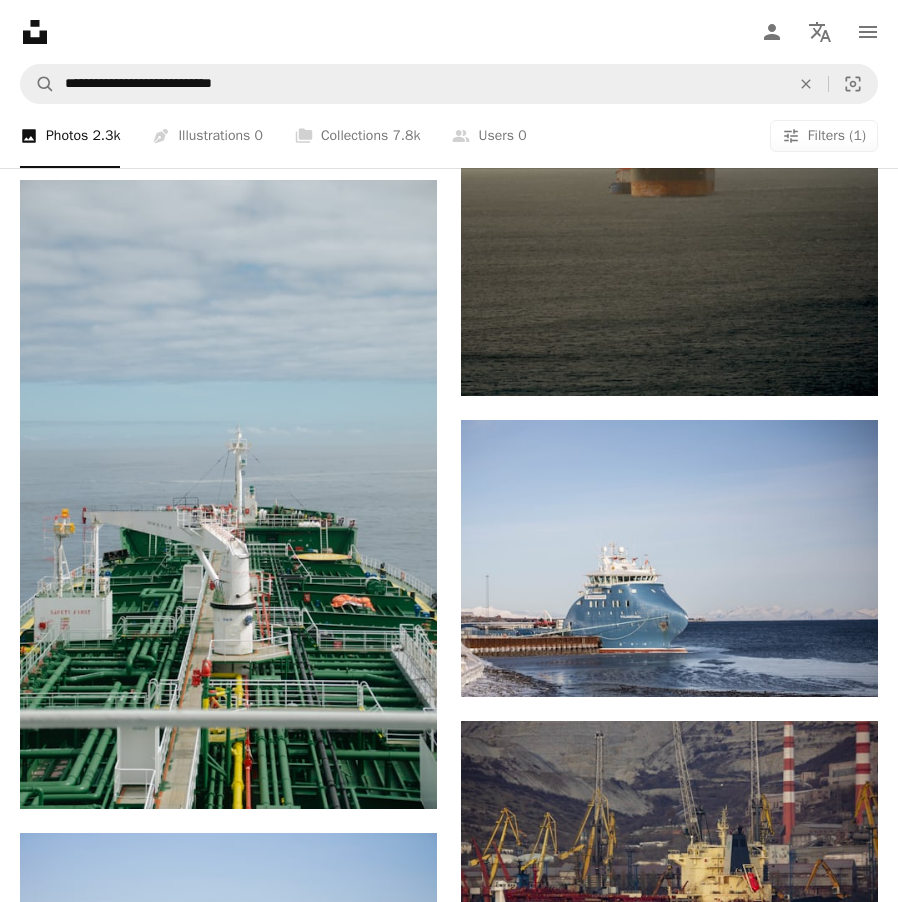 click on "A photo Photos   2.3k Pen Tool Illustrations   0 A stack of folders Collections   7.8k A group of people Users   0 Clear A copyright icon © Free Arrow down Aspect ratio Orientation Arrow down Unfold Sort by  Relevance Arrow down Filters Filters (1)" at bounding box center (449, 136) 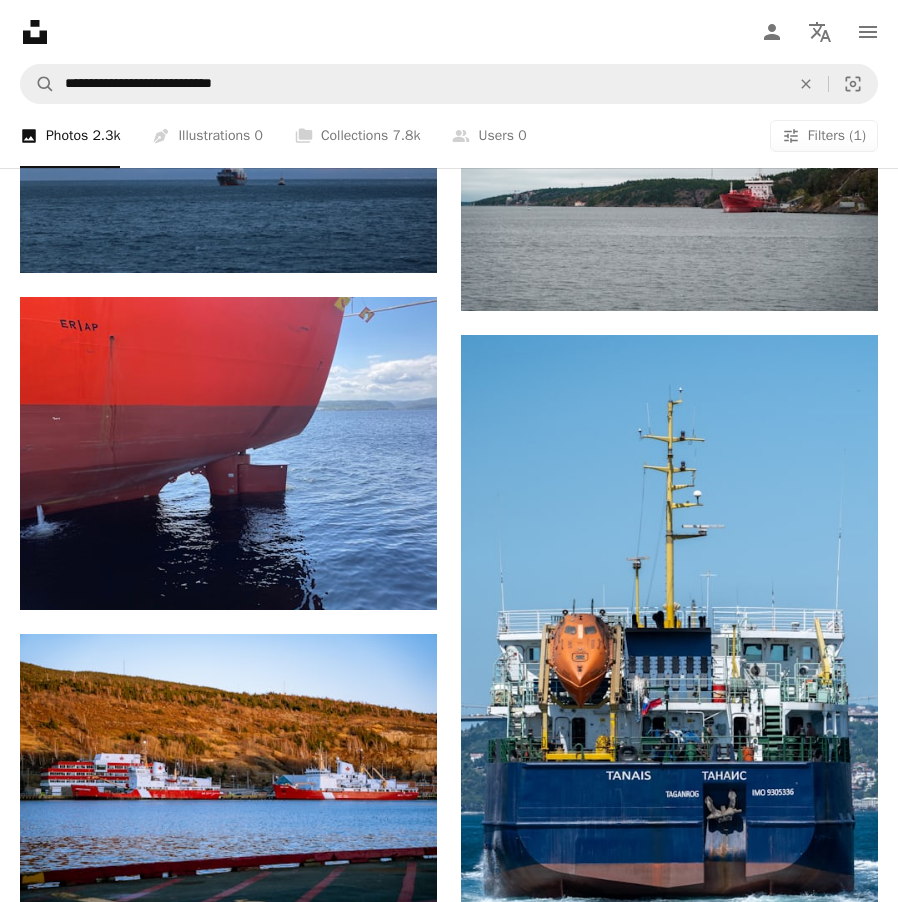 scroll, scrollTop: 1402, scrollLeft: 0, axis: vertical 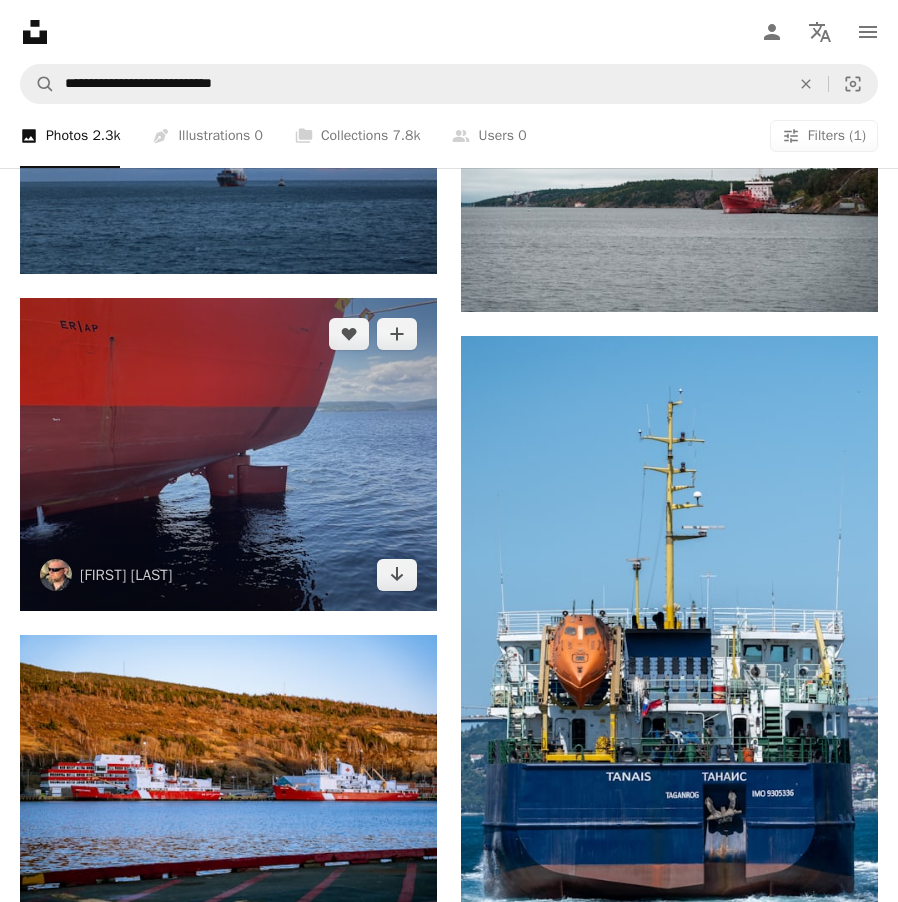 click at bounding box center [228, 454] 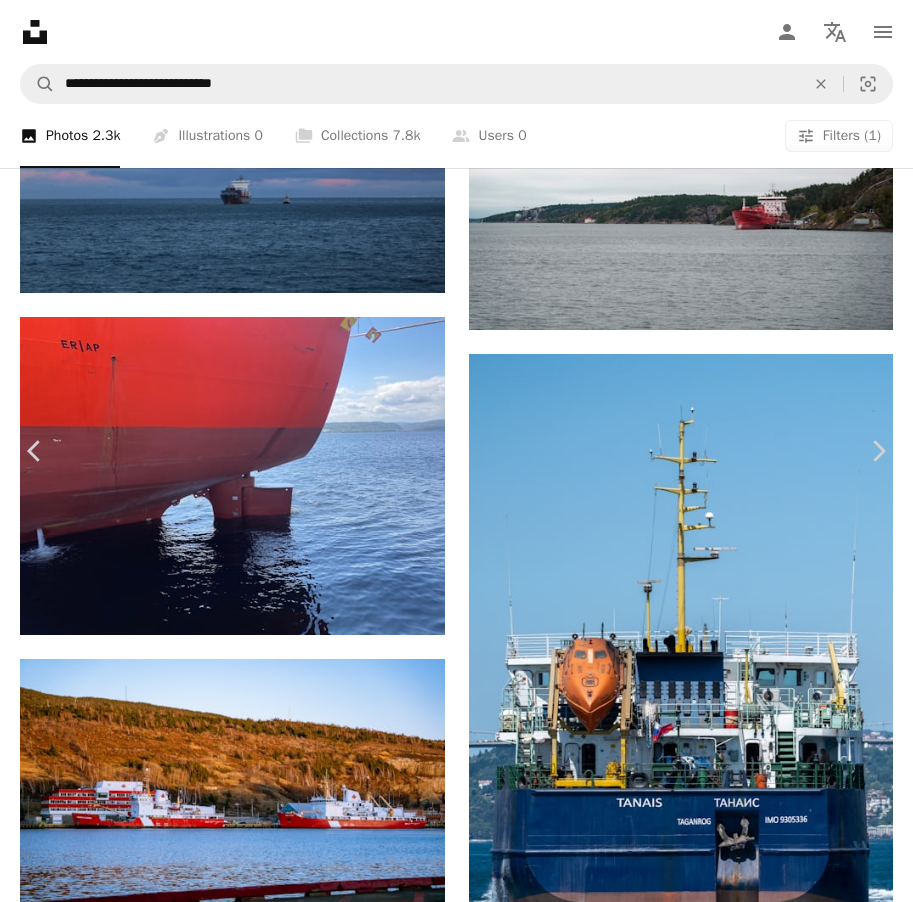 click on "An X shape Chevron left Chevron right [FIRST] [LAST] [USERNAME] A heart A plus sign Download free Chevron down Zoom in Views 21,163 Downloads 301 A forward-right arrow Share Info icon Info More Actions Calendar outlined Published on  [MONTH] [DAY], [YEAR] Camera Apple, iPhone 11 Pro Safety Free to use under the  Unsplash License ship rudder stern sea boat vehicle yacht outdoors horizon sailboat waterfront Free images Browse premium related images on iStock  |  Save 20% with code UNSPLASH20 View more on iStock  ↗ Related images A heart A plus sign Precious [LAST] Available for hire A checkmark inside of a circle Arrow pointing down A heart A plus sign Matt [LAST] Arrow pointing down Plus sign for Unsplash+ A heart A plus sign Getty Images For  Unsplash+ A lock Download A heart A plus sign Alexandr [LAST] Arrow pointing down Plus sign for Unsplash+ A heart A plus sign Getty Images For  Unsplash+ A lock Download A heart A plus sign Da-shika Arrow pointing down A heart A plus sign Veronica [LAST] A heart For  For" at bounding box center (456, 16525) 